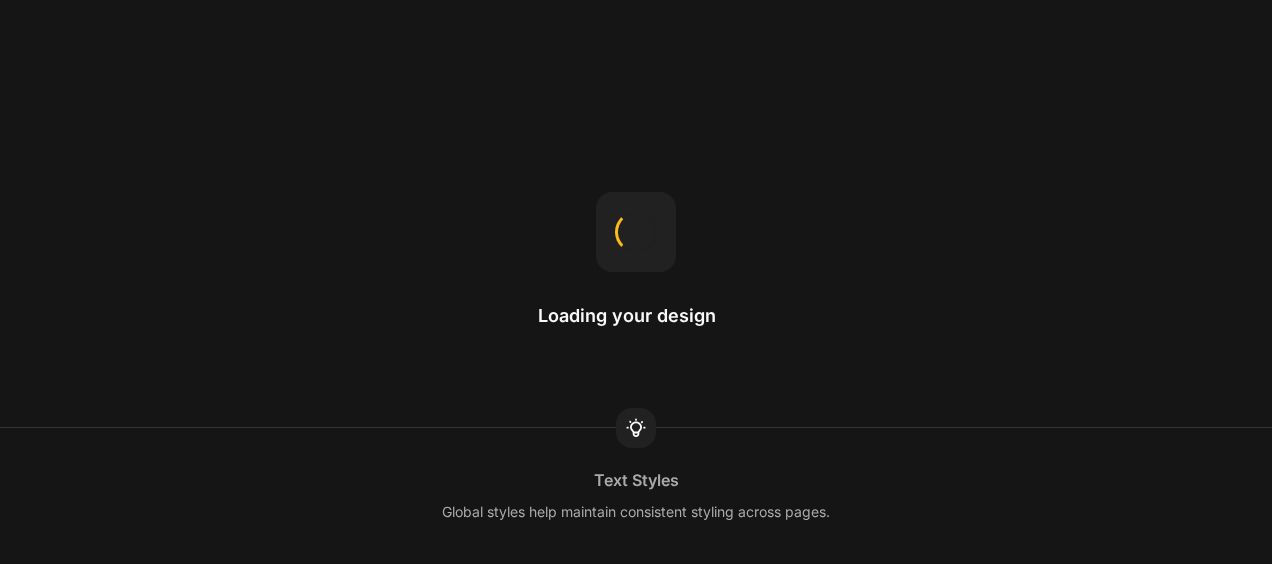 scroll, scrollTop: 0, scrollLeft: 0, axis: both 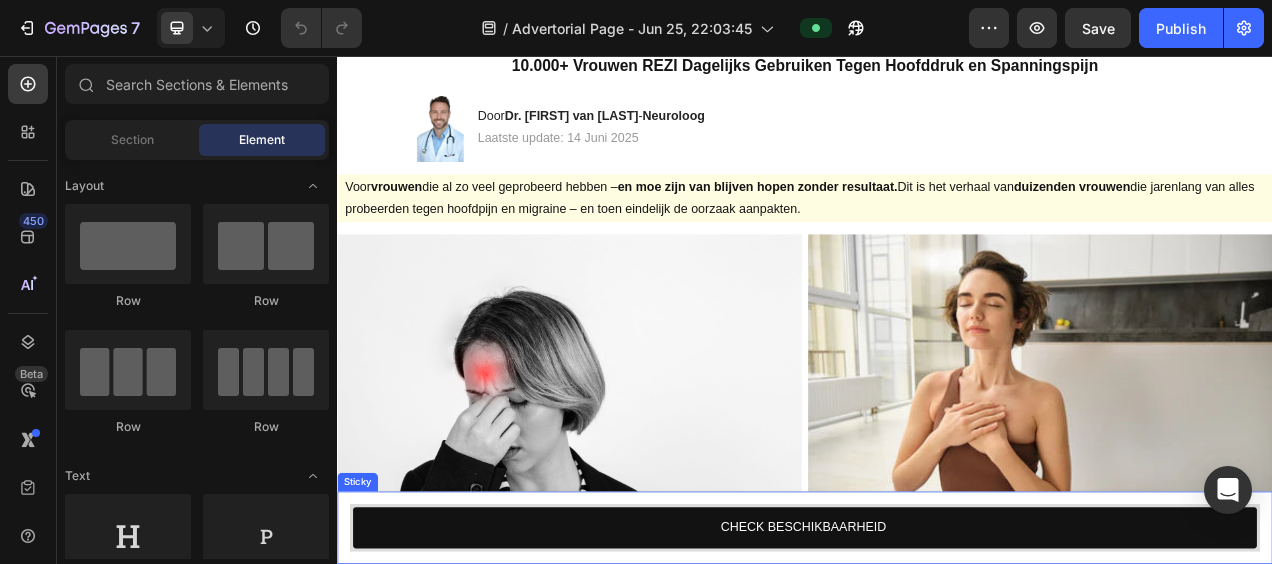 click on "CHECK BESCHIKBAARHEID Add to Cart Row Product Sticky" at bounding box center (937, 661) 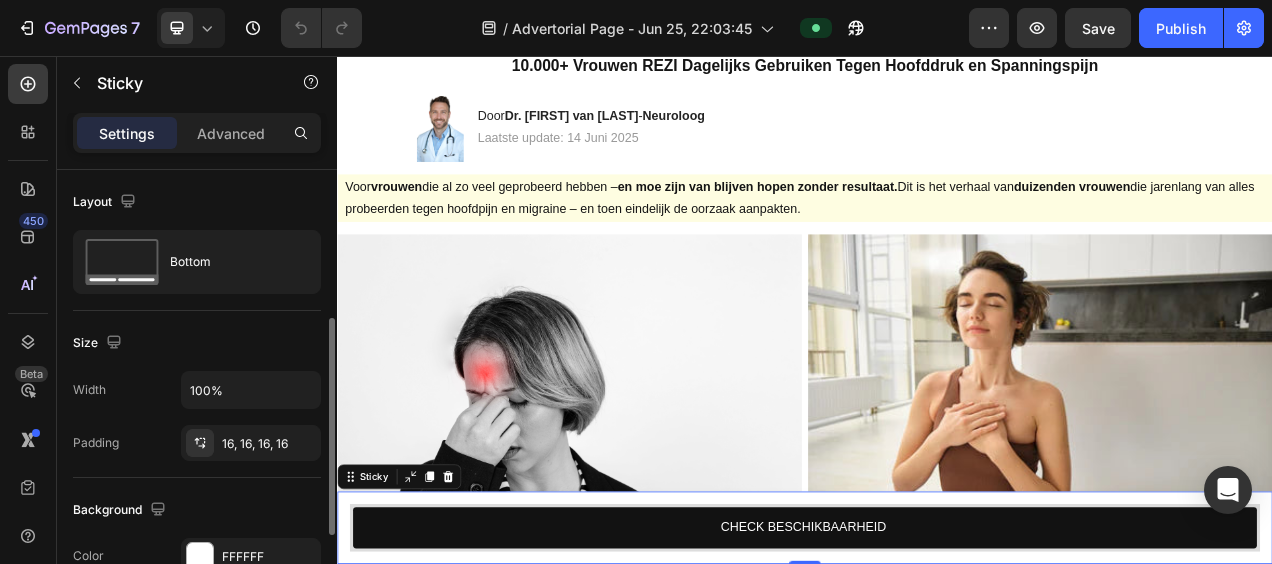 scroll, scrollTop: 486, scrollLeft: 0, axis: vertical 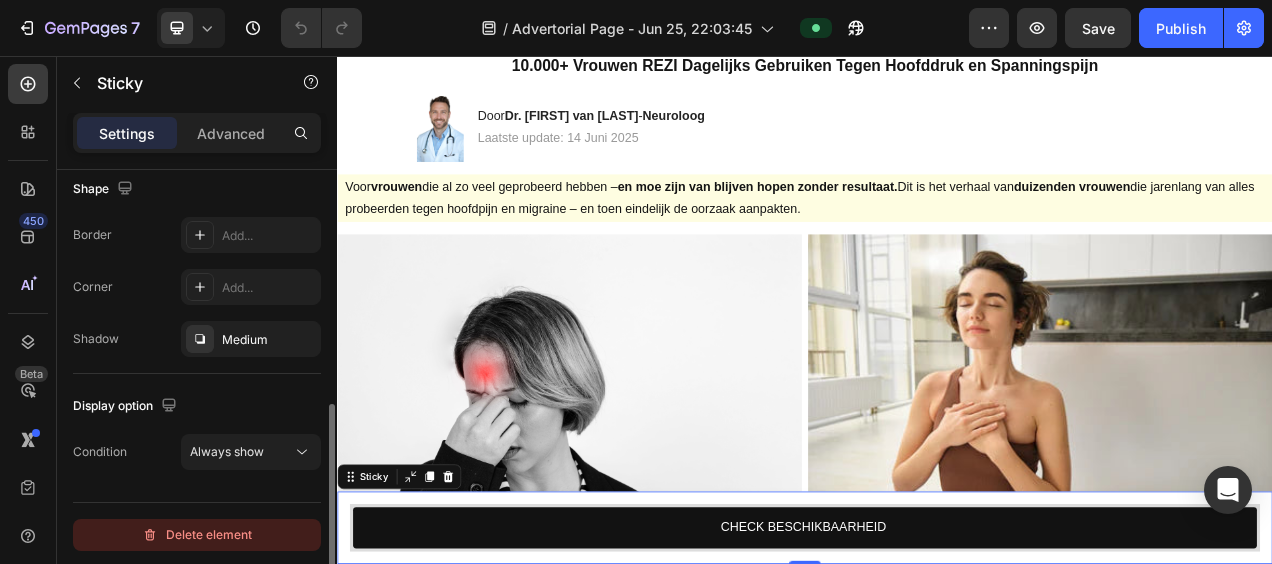 click on "Delete element" at bounding box center (197, 535) 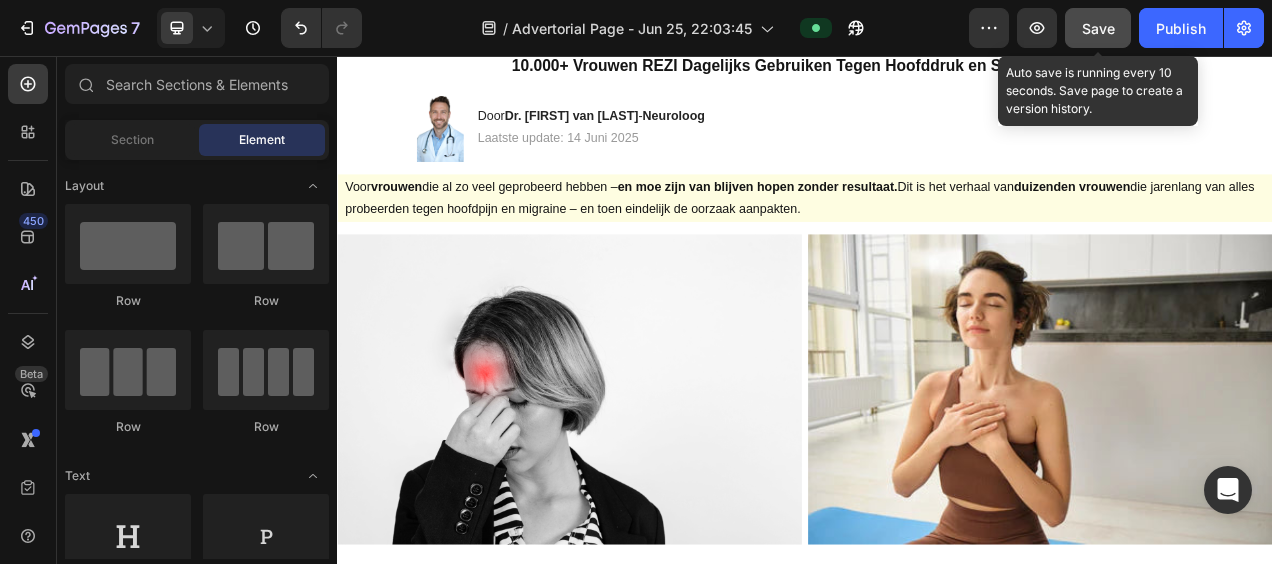 click on "Save" 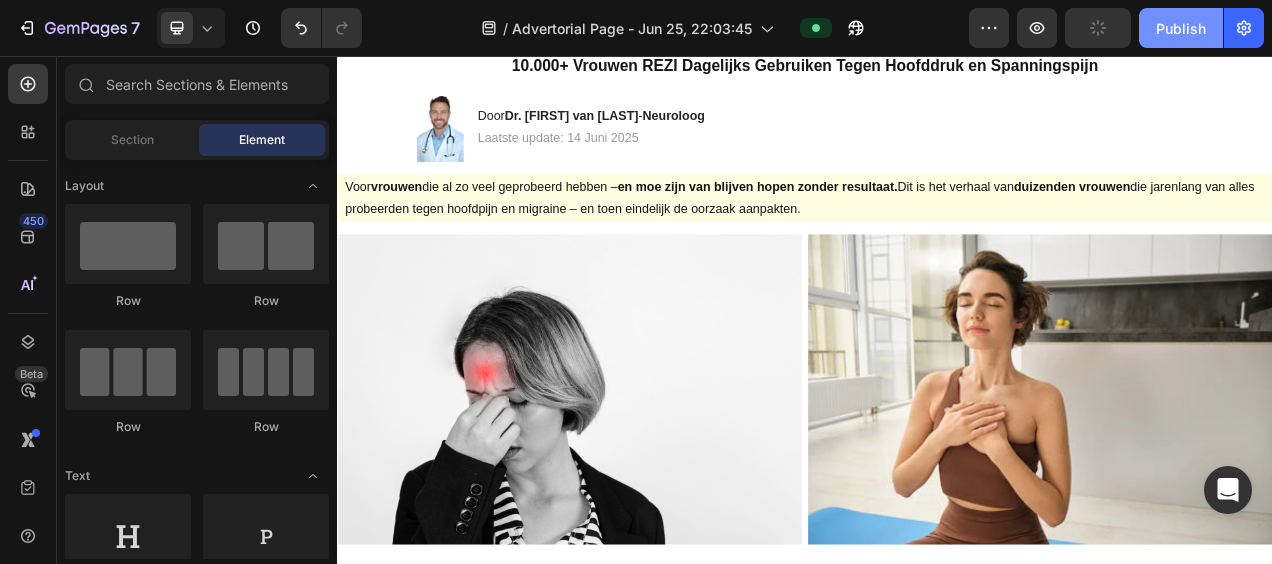 click on "Publish" at bounding box center (1181, 28) 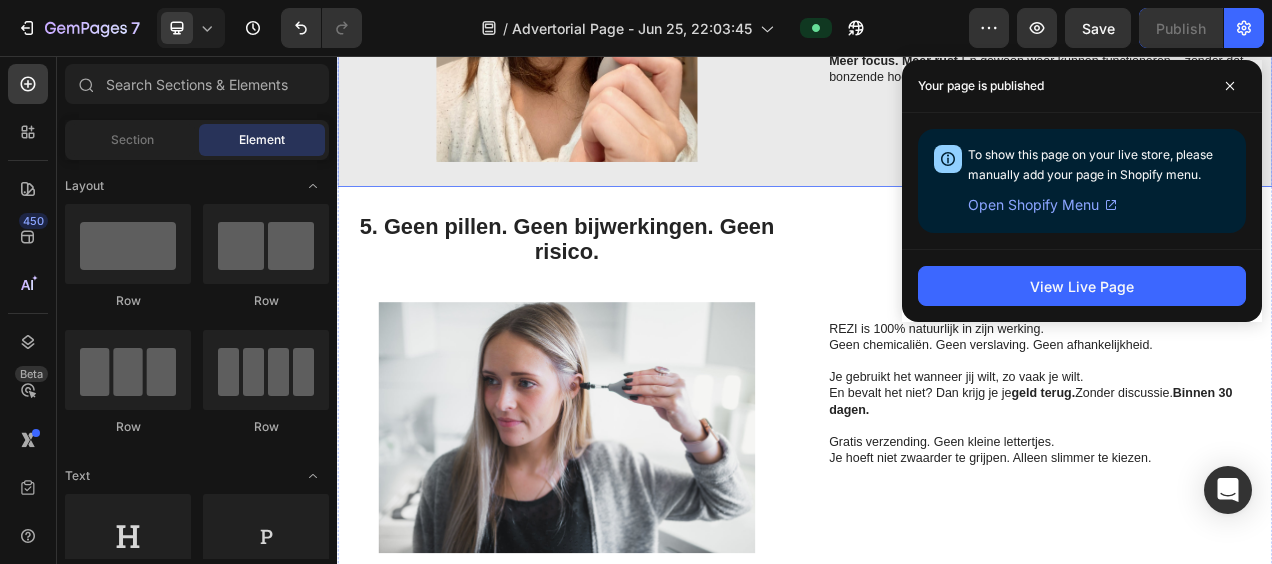scroll, scrollTop: 3200, scrollLeft: 0, axis: vertical 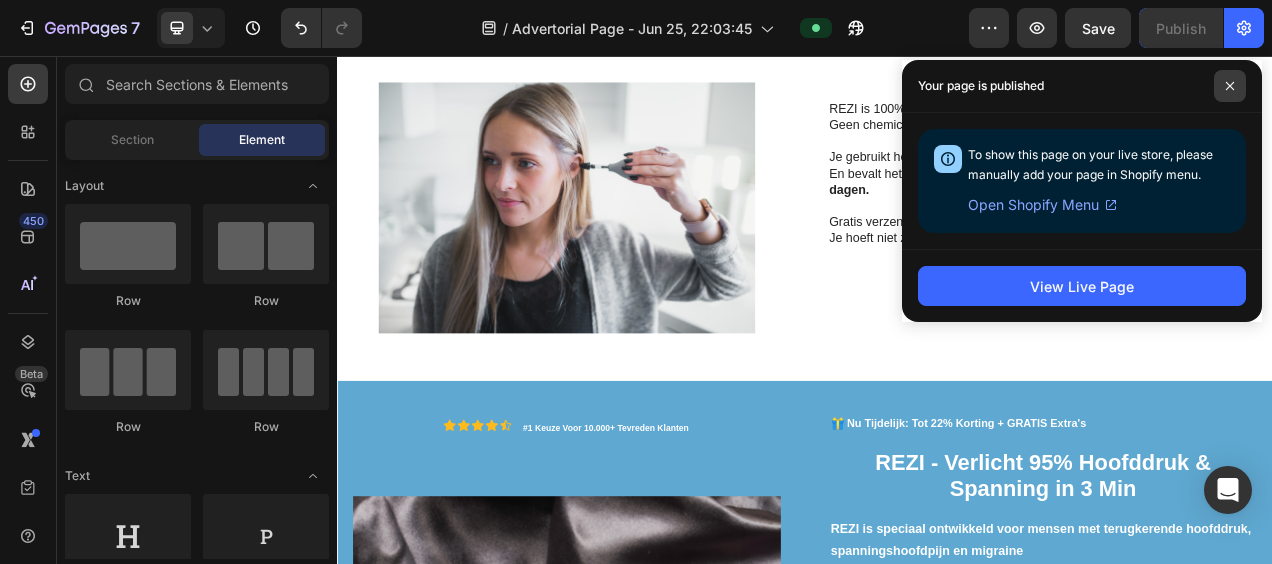 click at bounding box center [1230, 86] 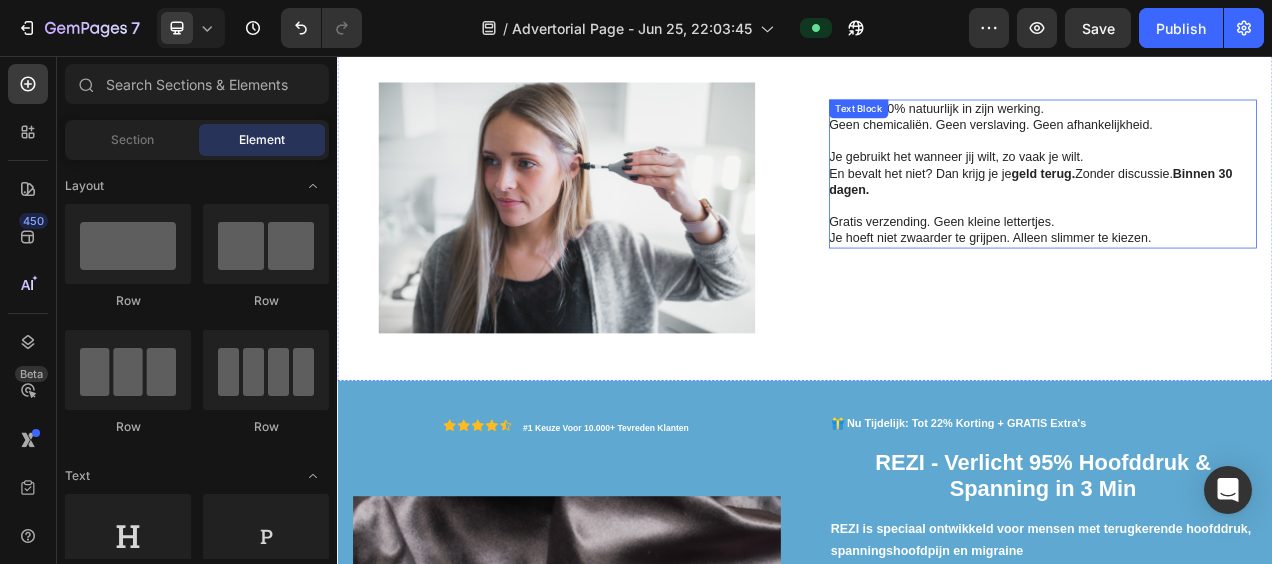 scroll, scrollTop: 3800, scrollLeft: 0, axis: vertical 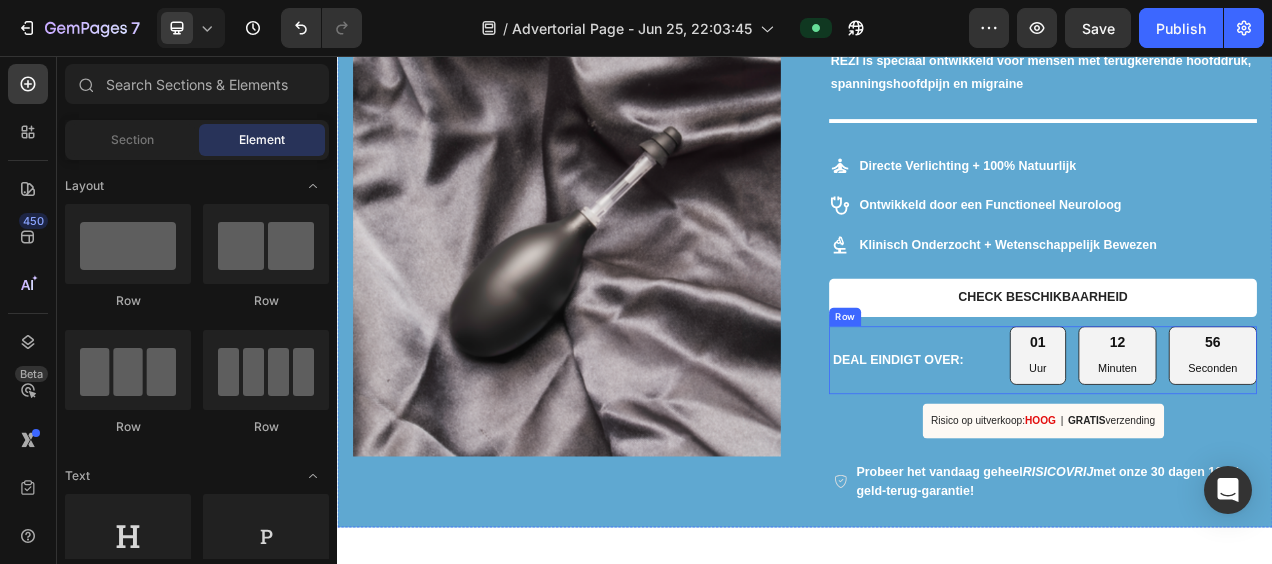 click on "DEAL EINDIGT OVER: Text Block" at bounding box center [1057, 446] 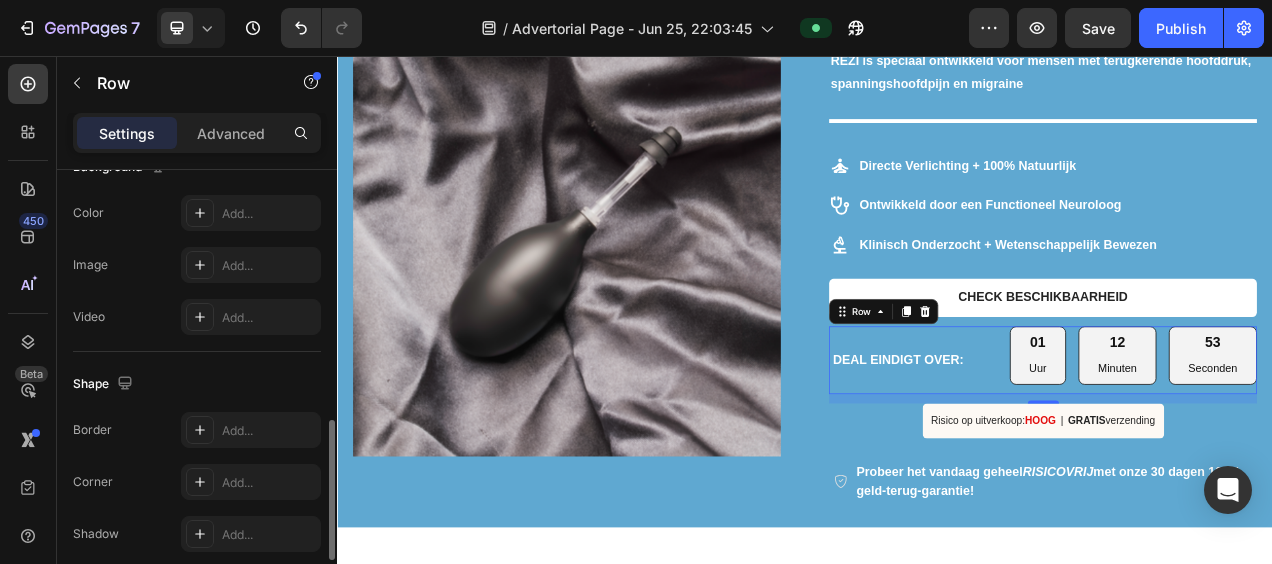 scroll, scrollTop: 400, scrollLeft: 0, axis: vertical 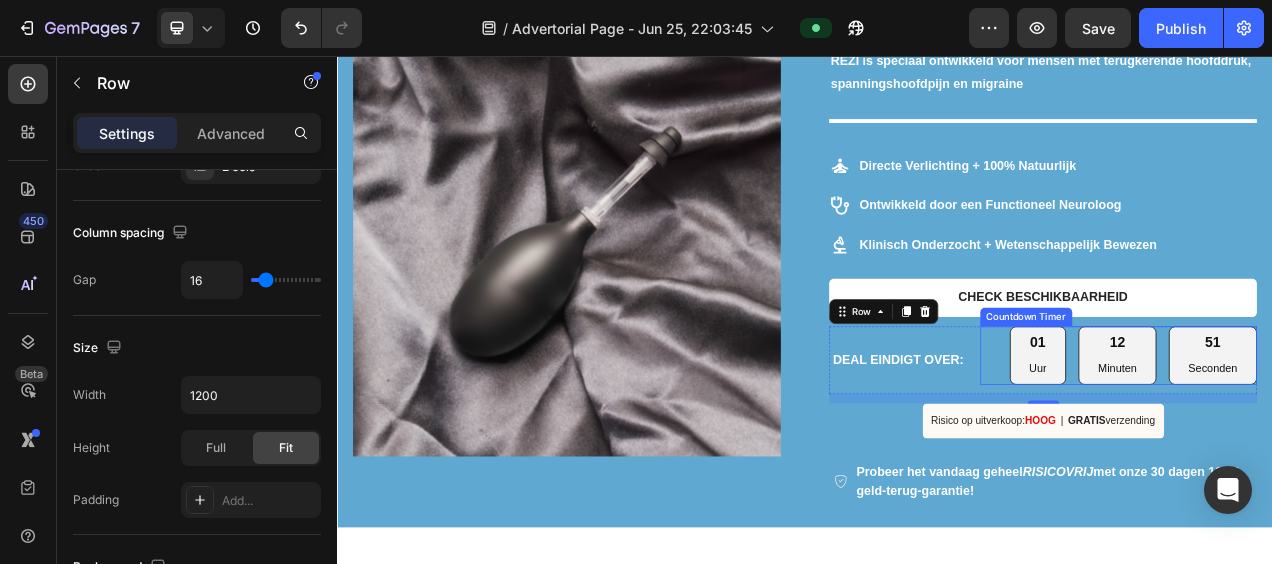 click on "01 Uur 12 Minuten 51 Seconden" at bounding box center [1358, 440] 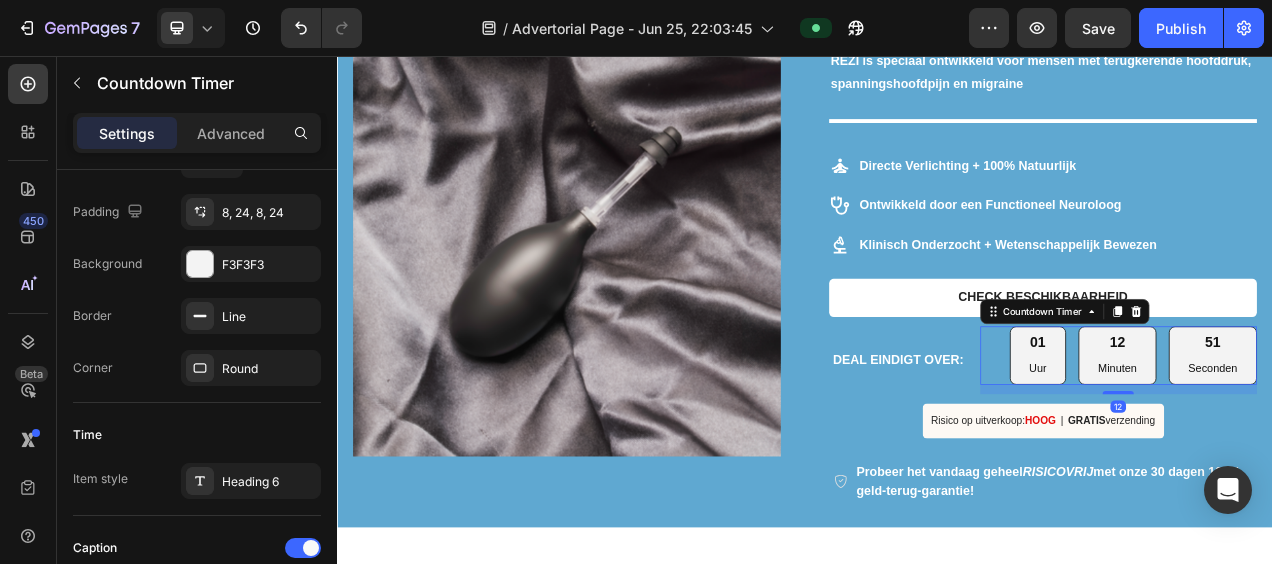 scroll, scrollTop: 0, scrollLeft: 0, axis: both 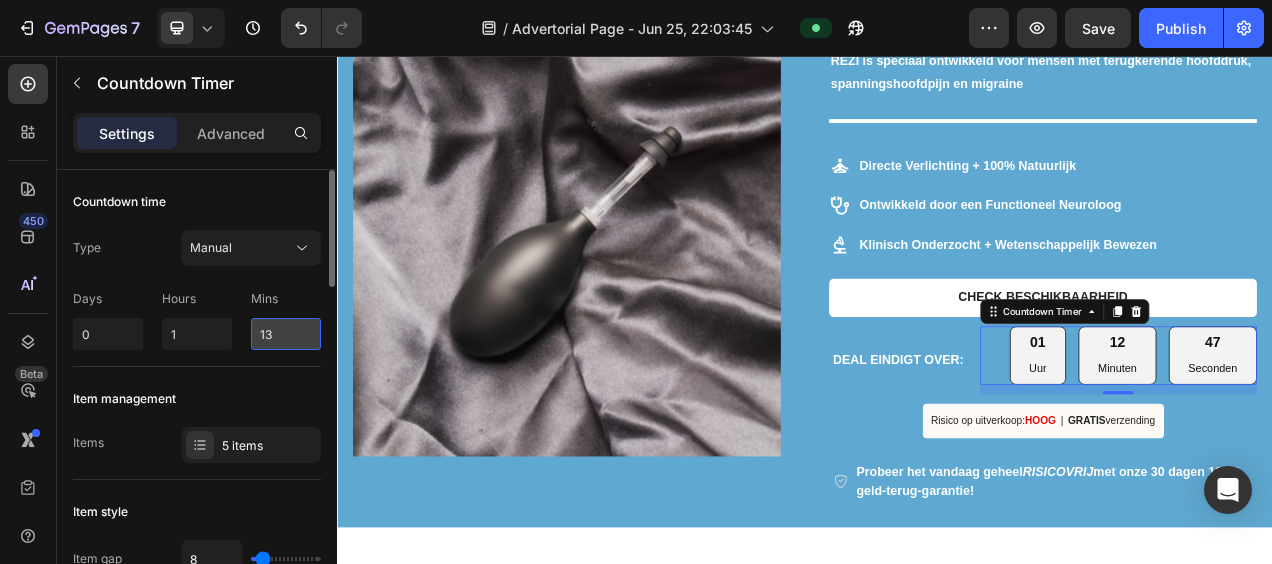 click on "13" at bounding box center [286, 334] 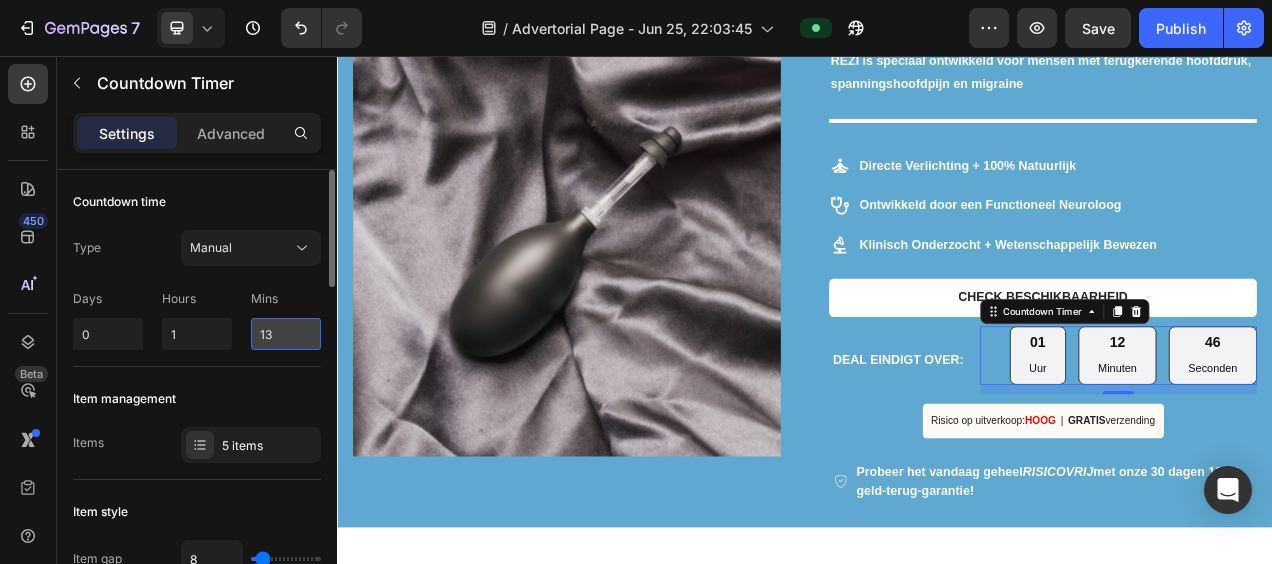 click on "13" at bounding box center (286, 334) 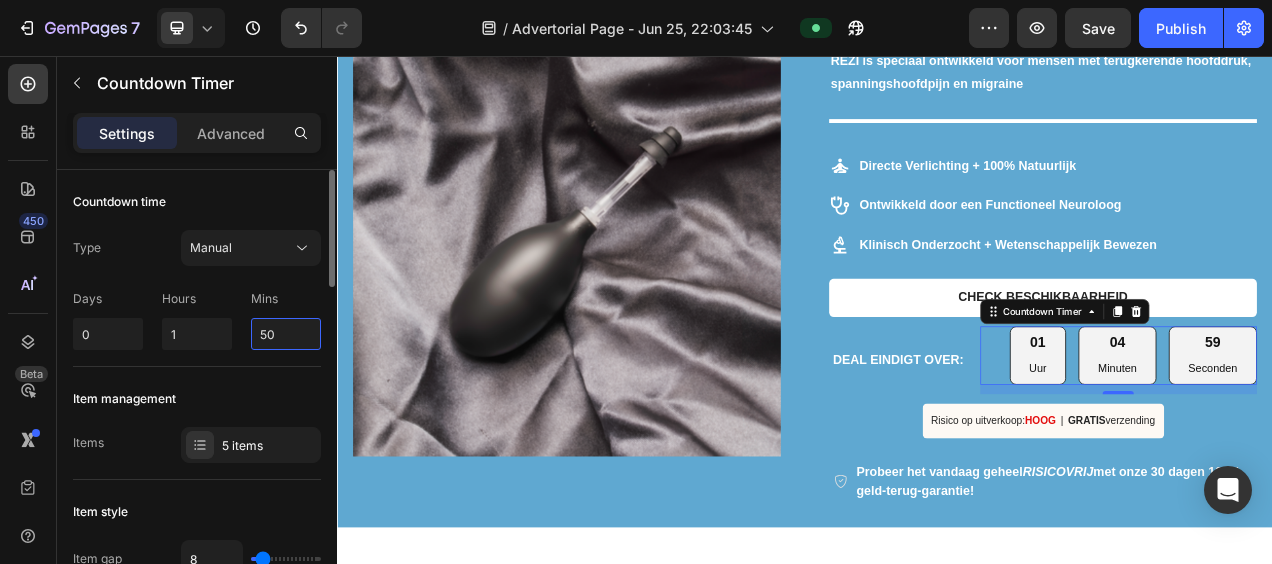 type on "50" 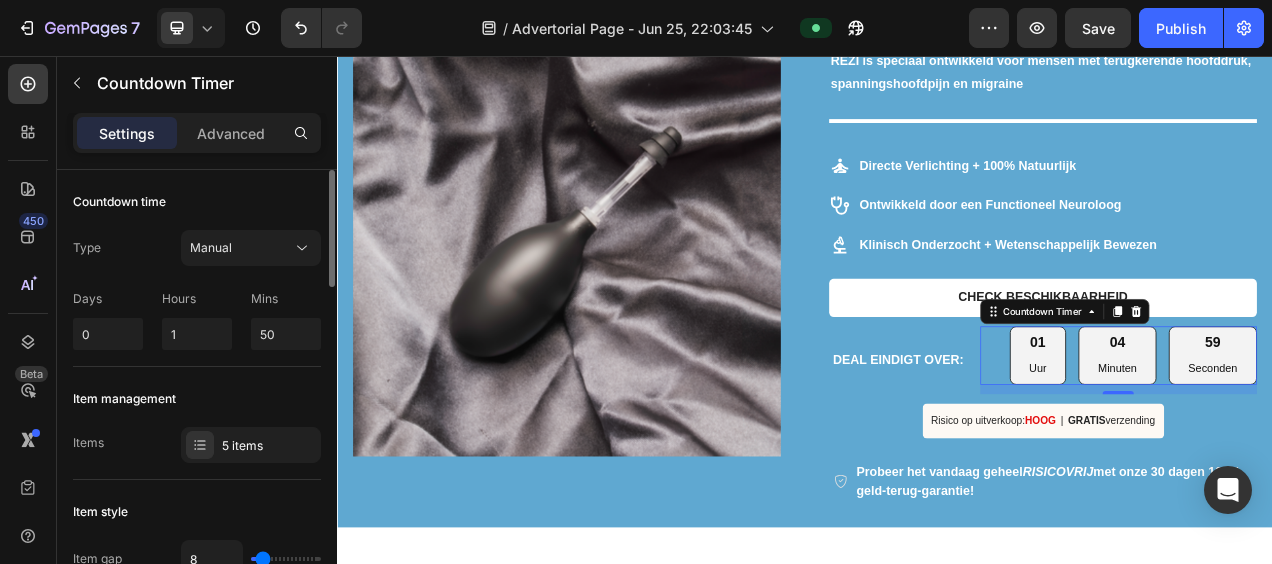 click on "Type Manual Days 0 Hours 1 Mins 50" at bounding box center [197, 290] 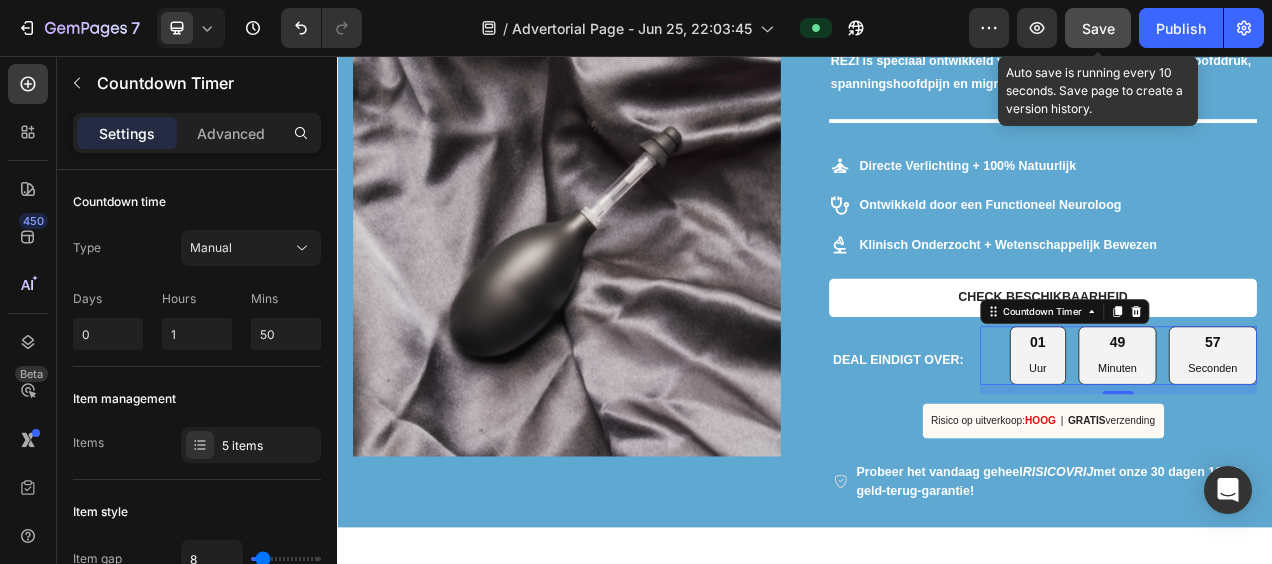 click on "Save" at bounding box center (1098, 28) 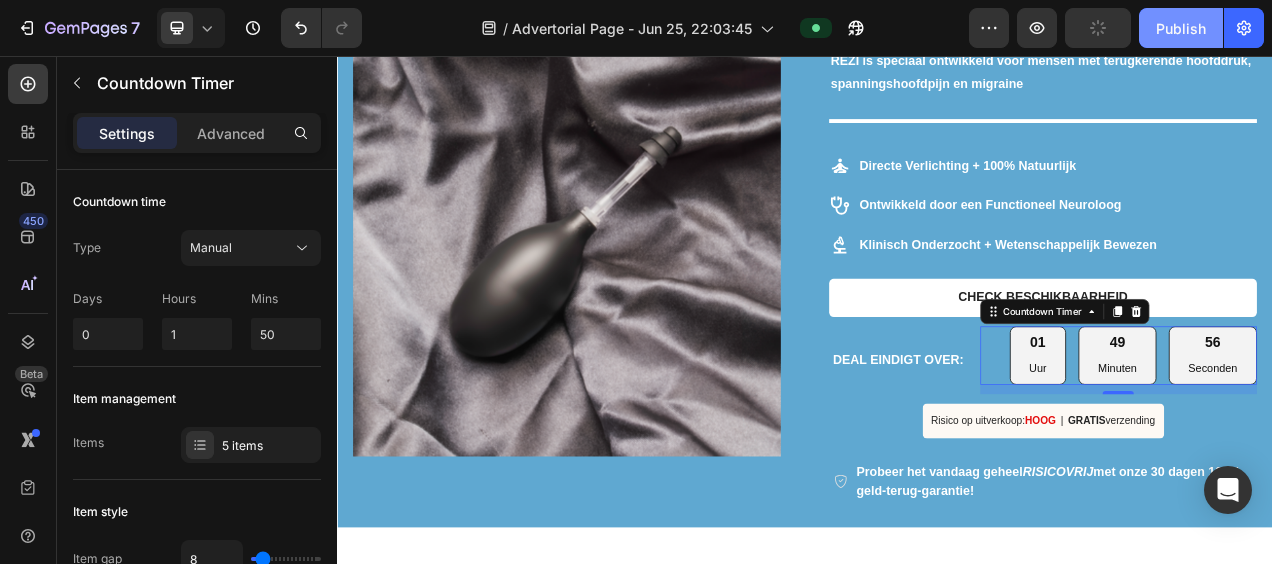 click on "Publish" at bounding box center (1181, 28) 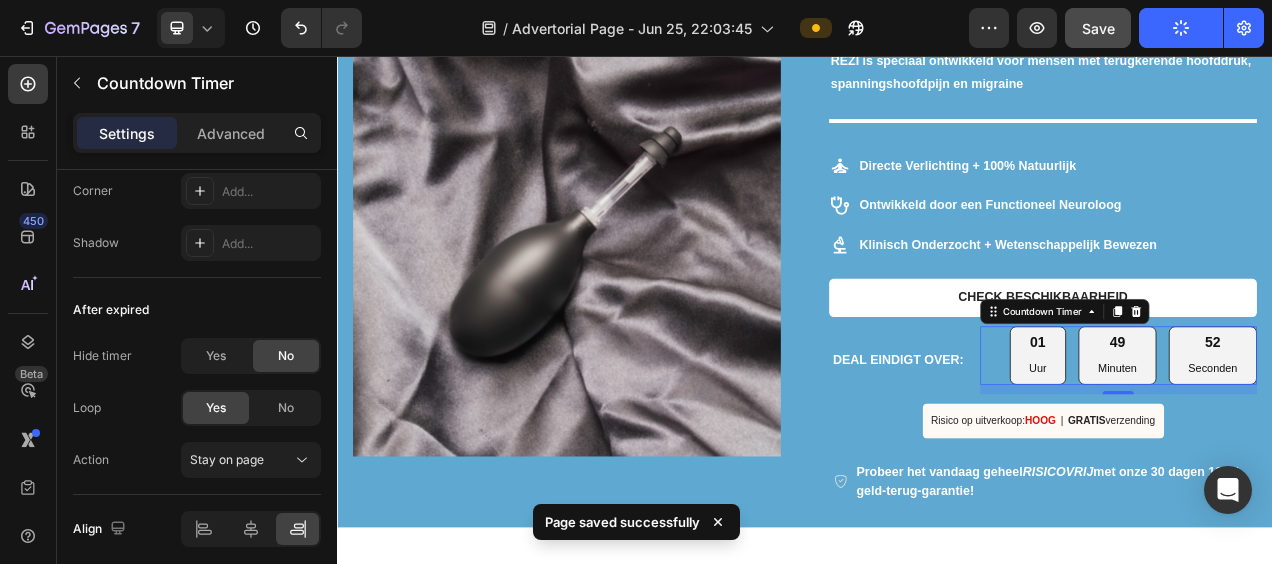 scroll, scrollTop: 1274, scrollLeft: 0, axis: vertical 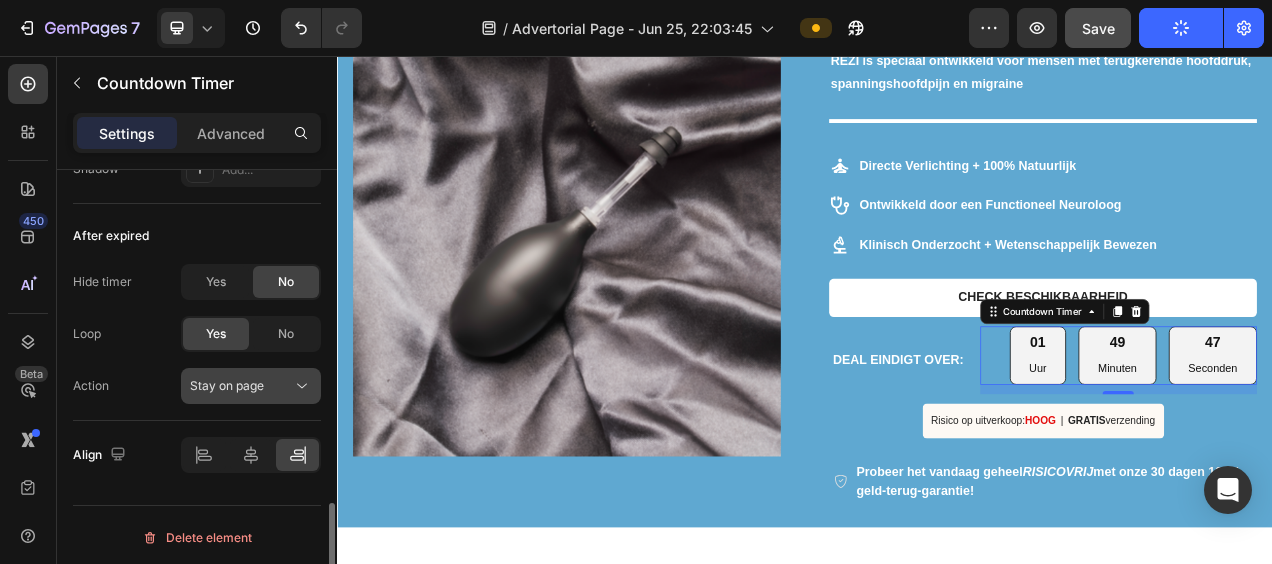 click on "Stay on page" at bounding box center [241, 386] 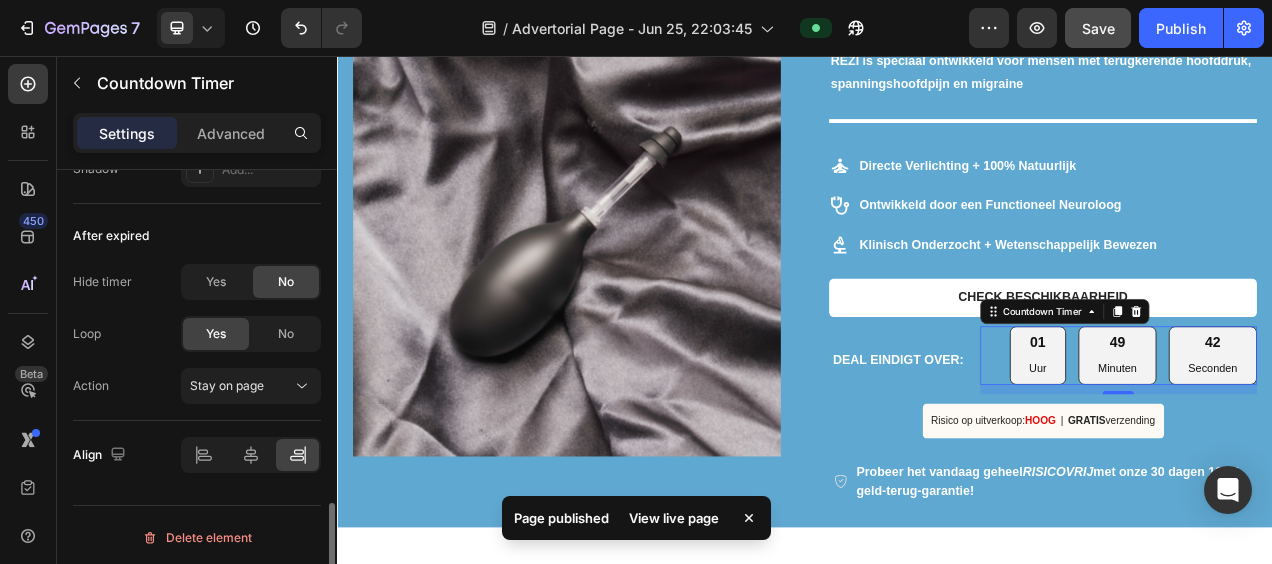 click on "Action Stay on page" at bounding box center [197, 386] 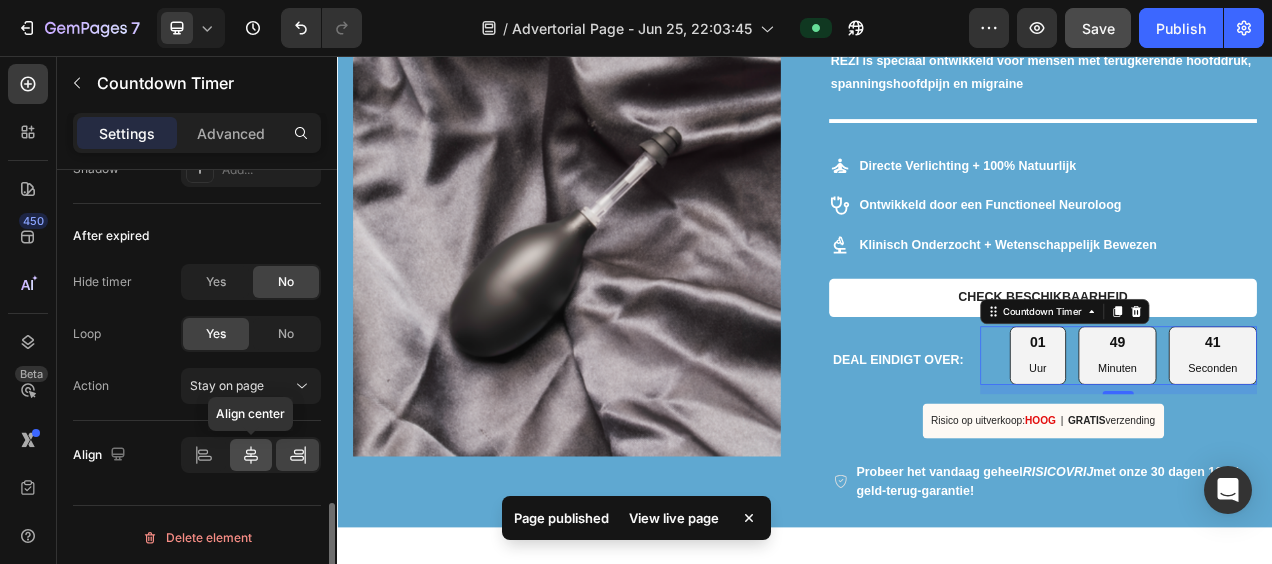 click 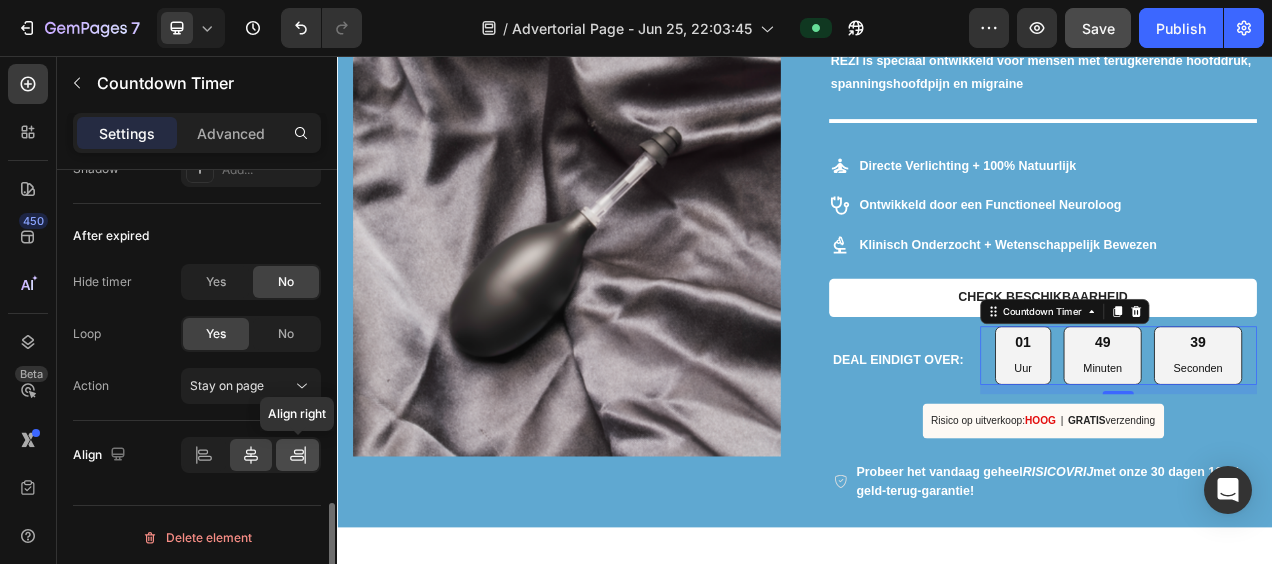 click 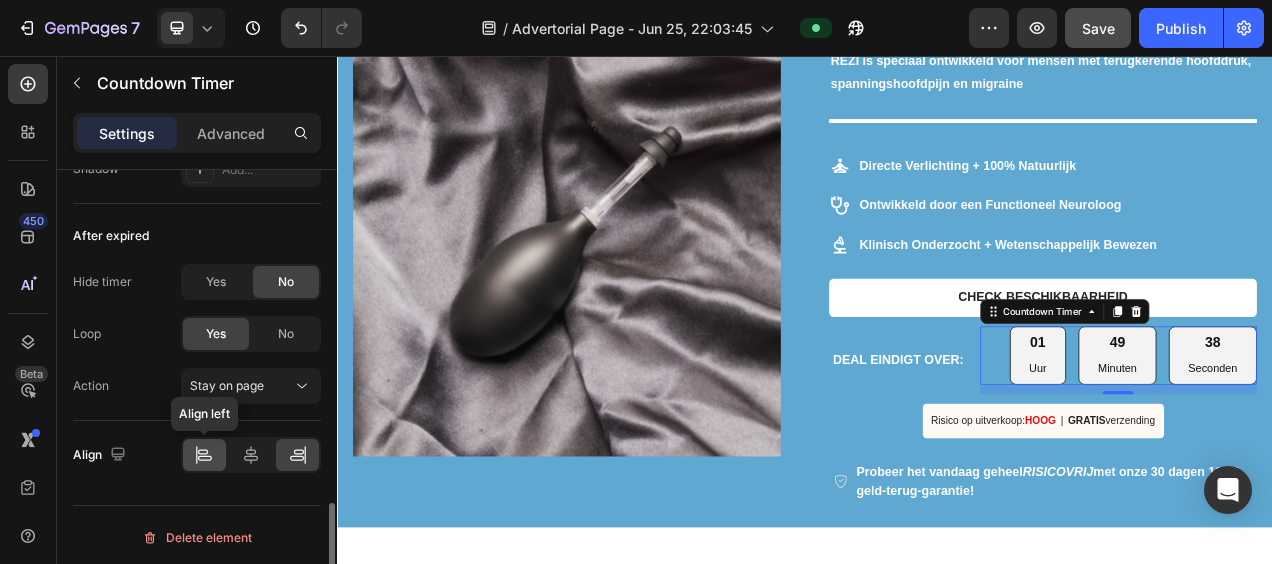 click 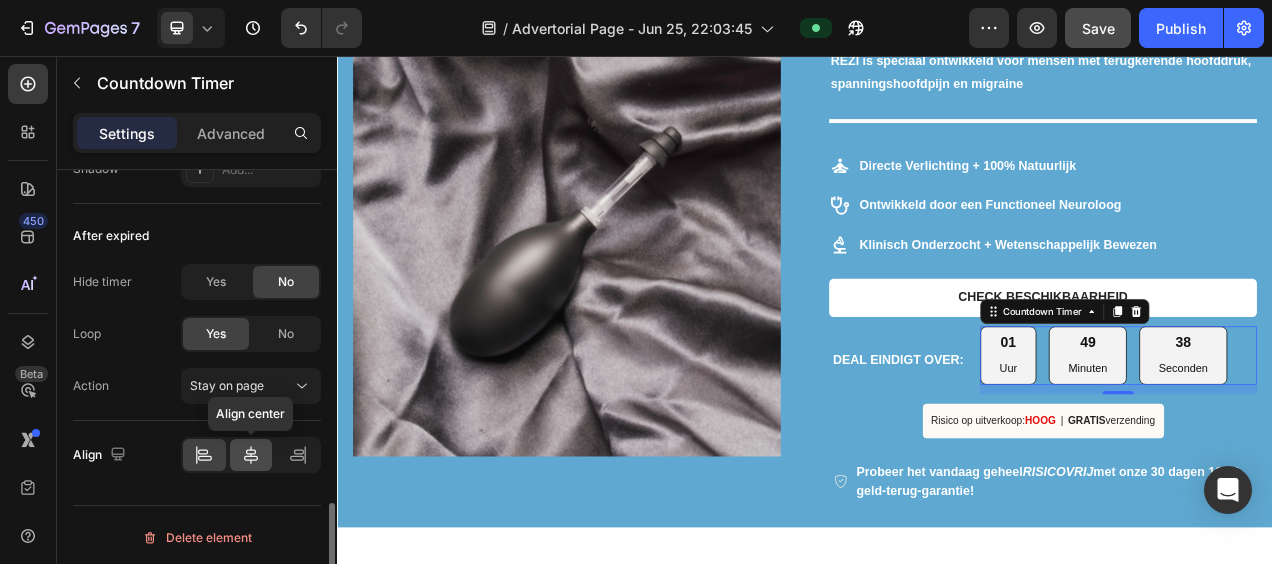 click 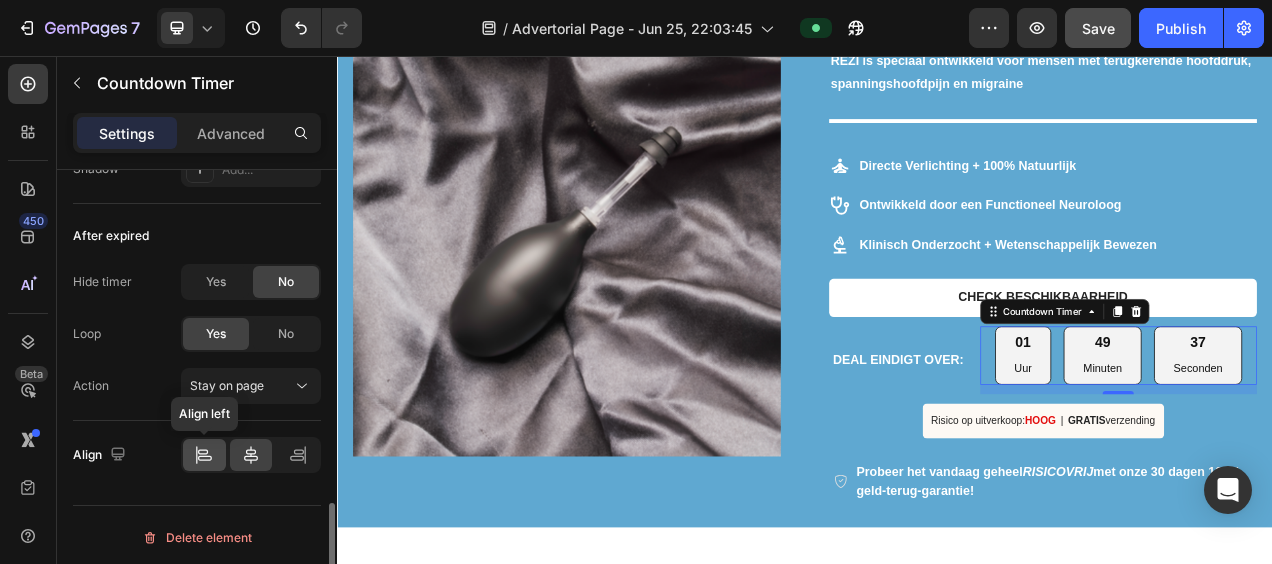 click 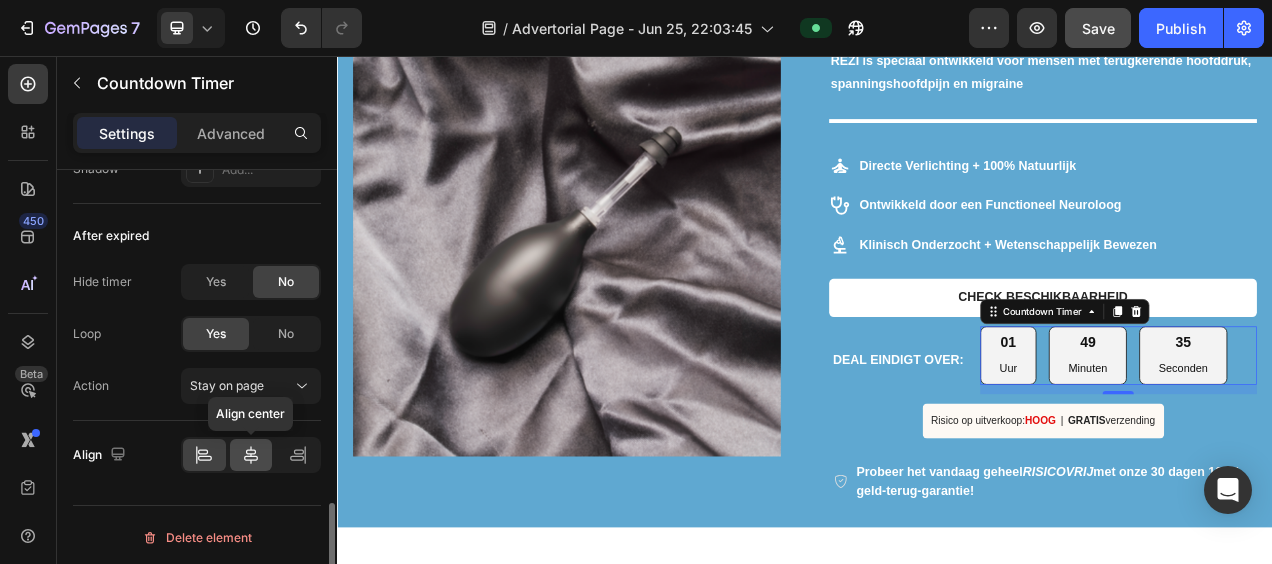 click 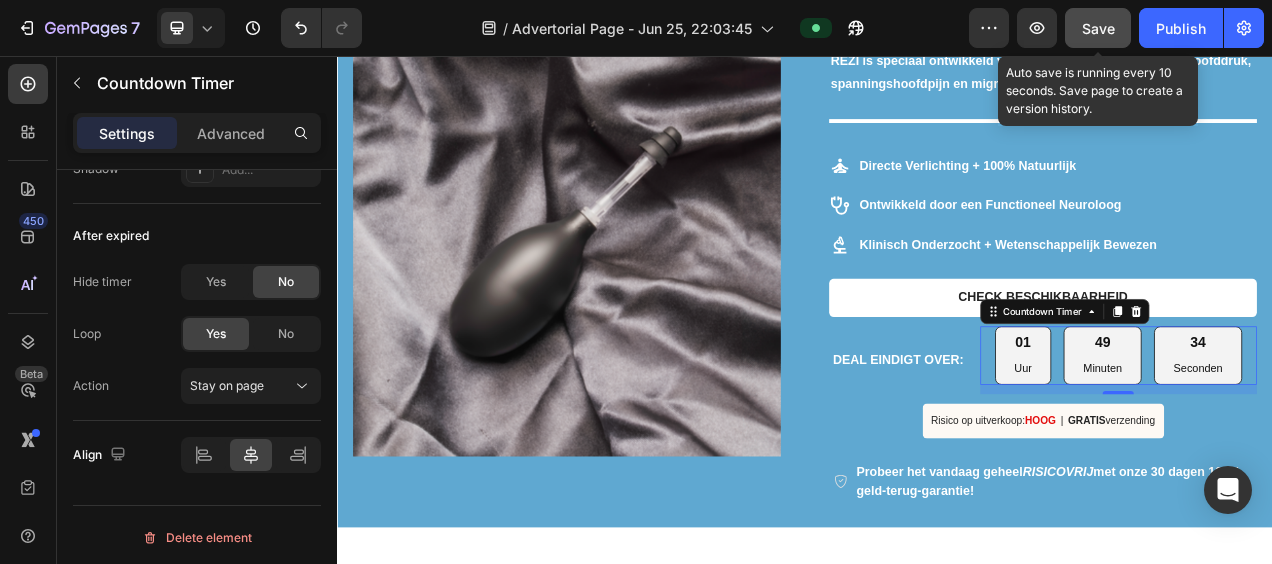 click on "Save" at bounding box center [1098, 28] 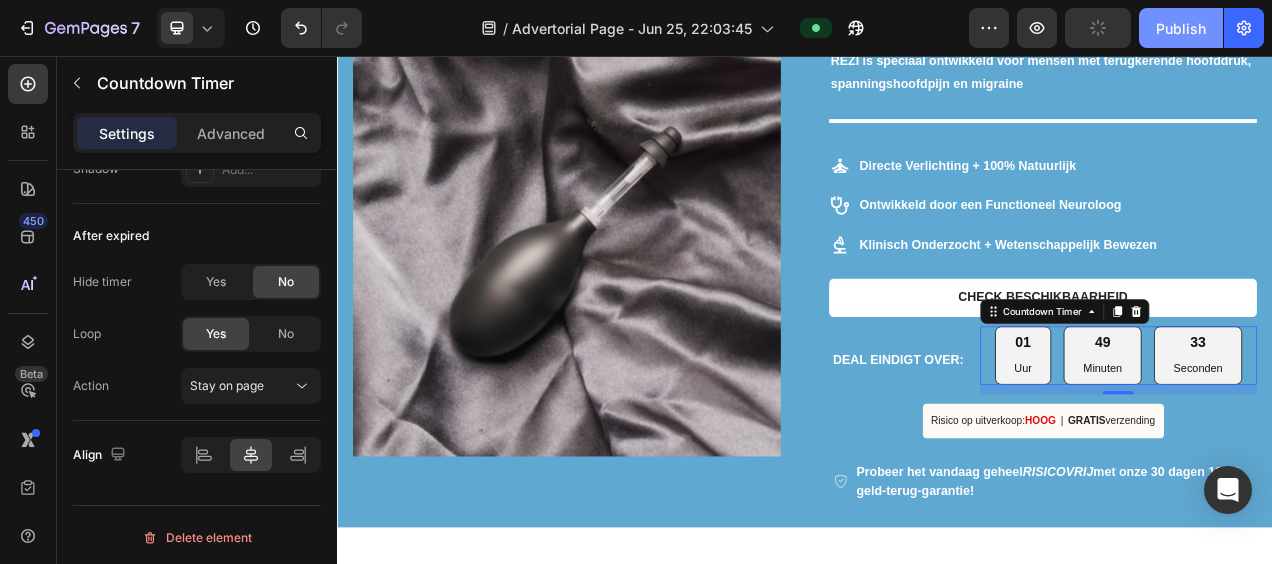click on "Publish" 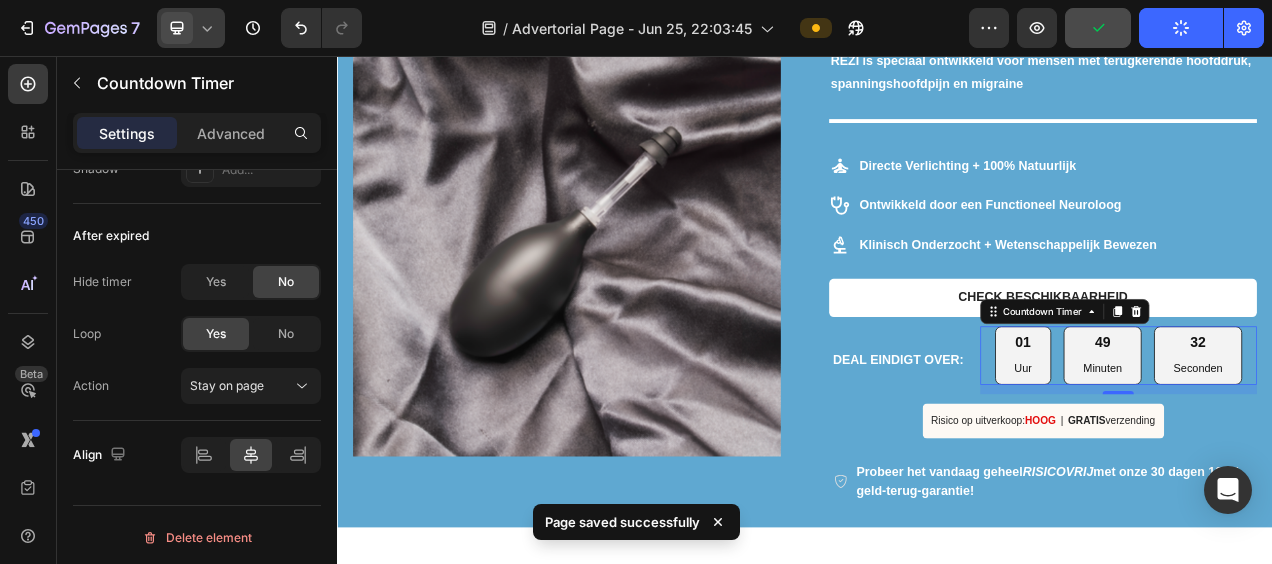 click 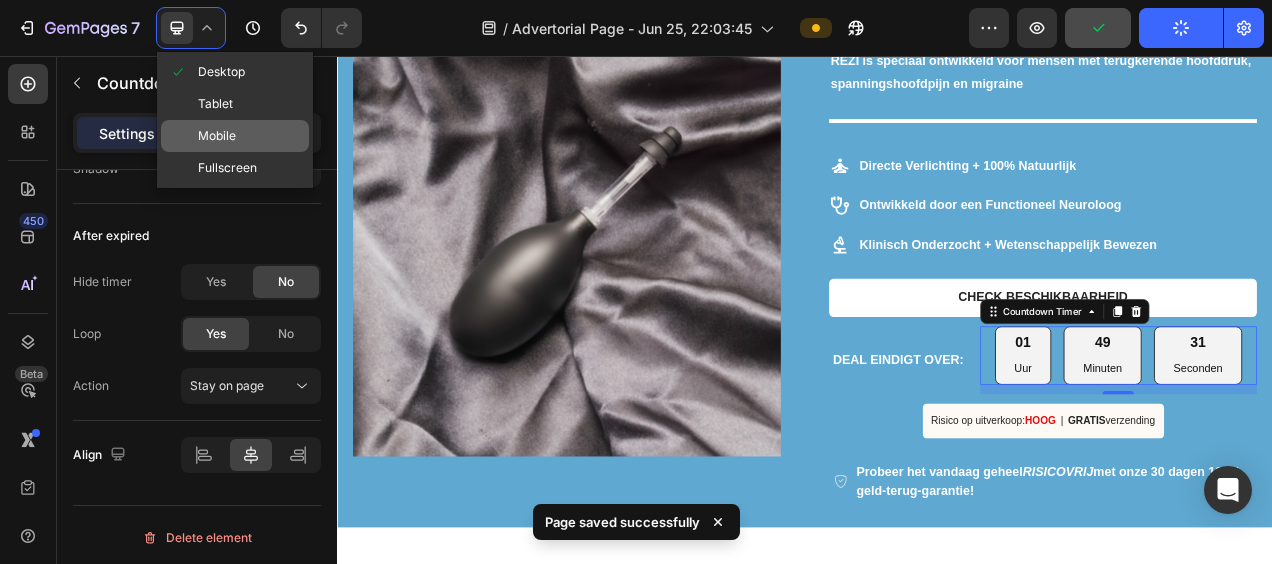 click on "Mobile" 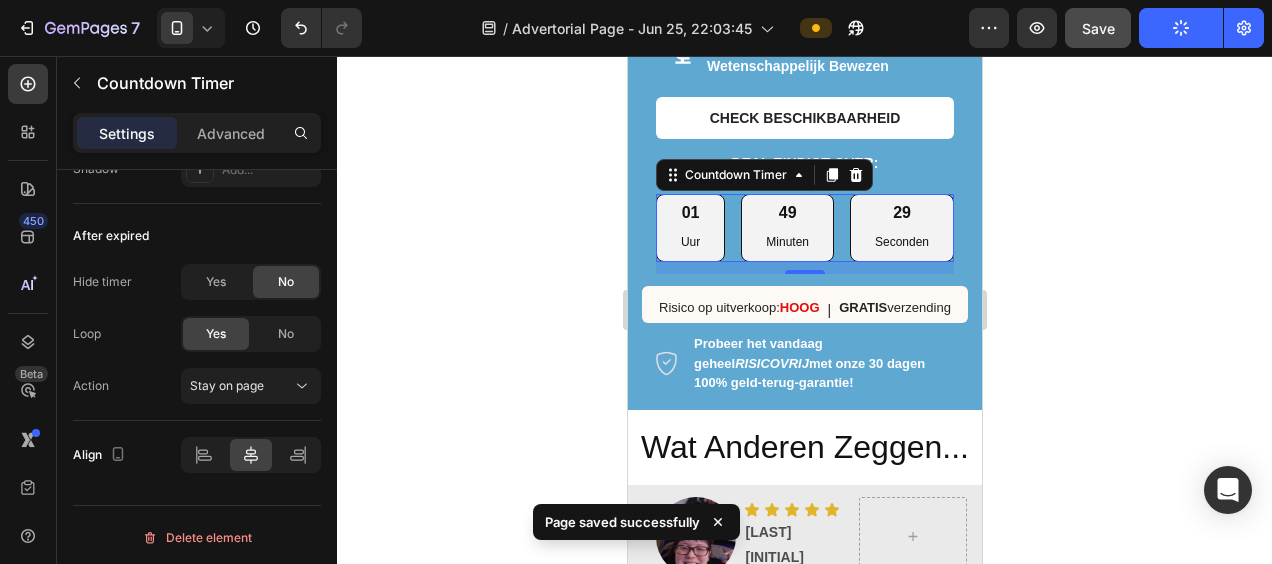 scroll, scrollTop: 4580, scrollLeft: 0, axis: vertical 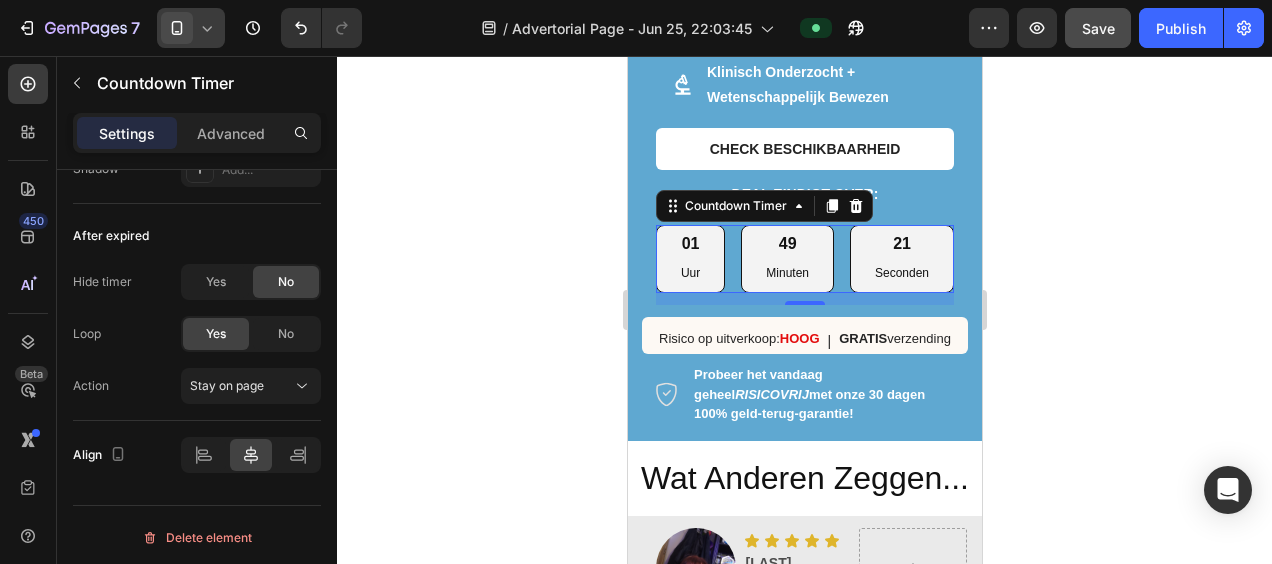 click 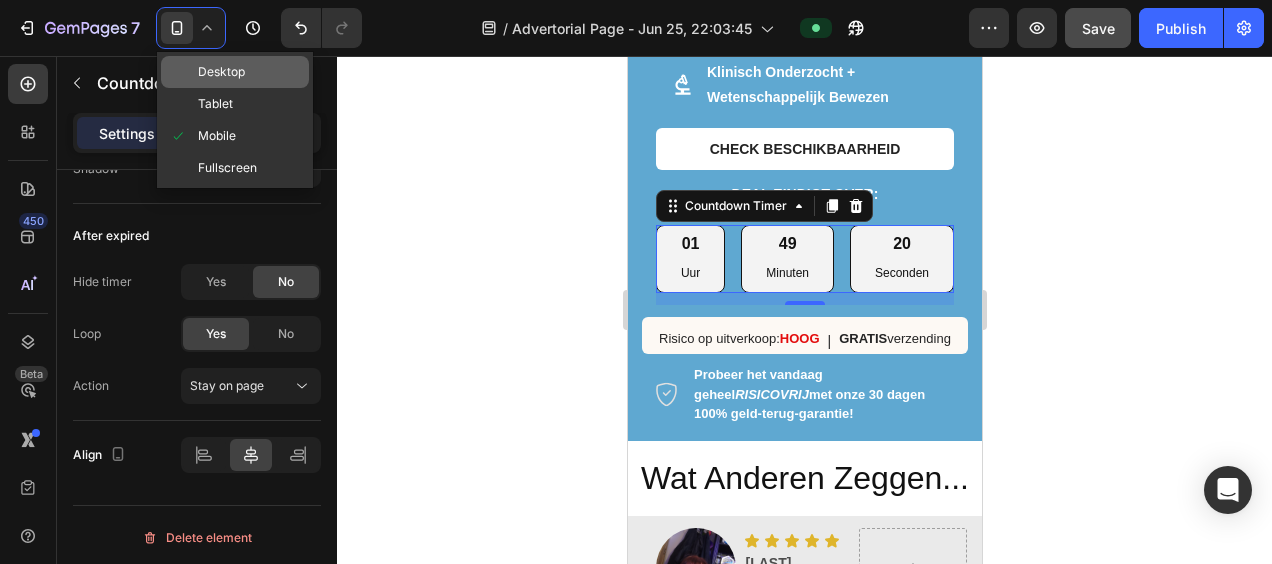 click on "Desktop" at bounding box center [221, 72] 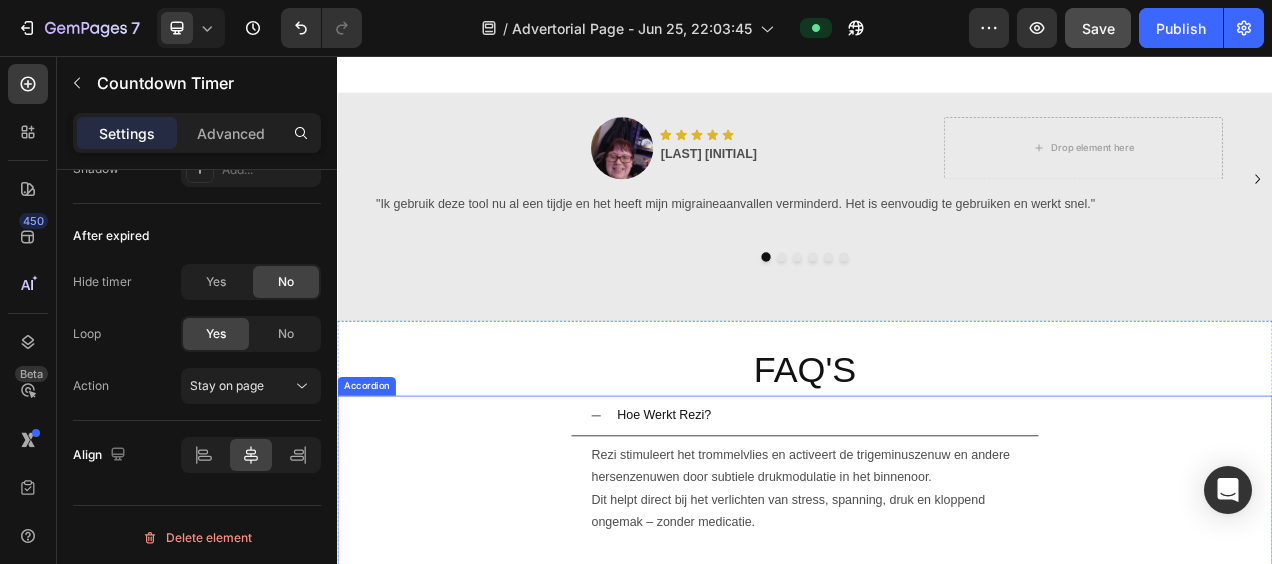 click on "Hoe Werkt Rezi?" at bounding box center (953, 517) 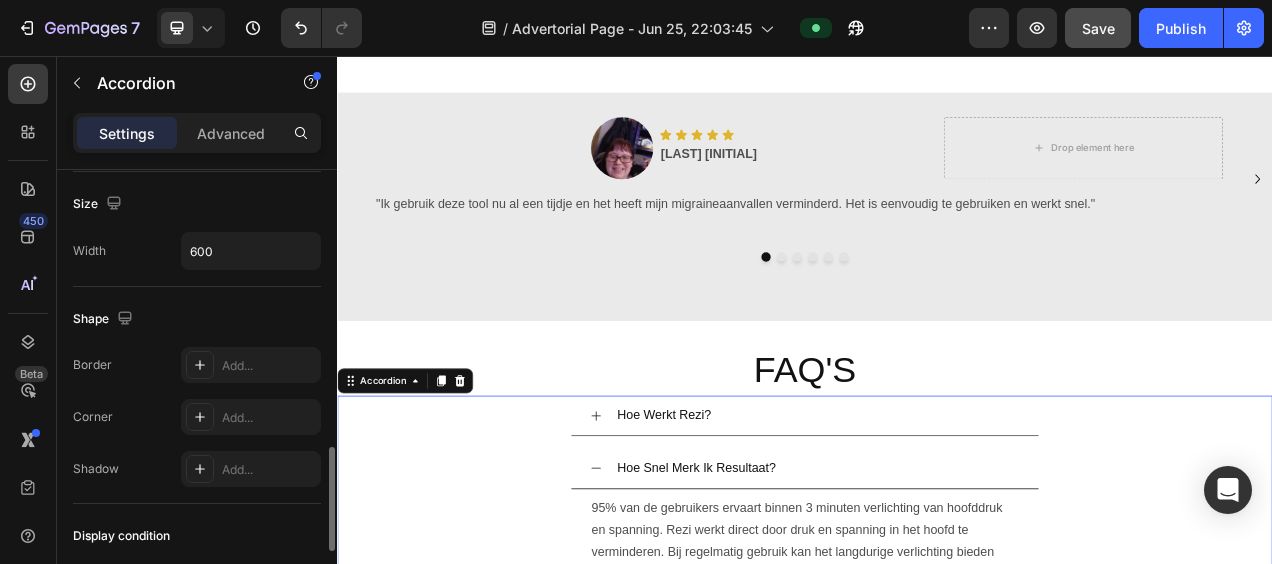 scroll, scrollTop: 1500, scrollLeft: 0, axis: vertical 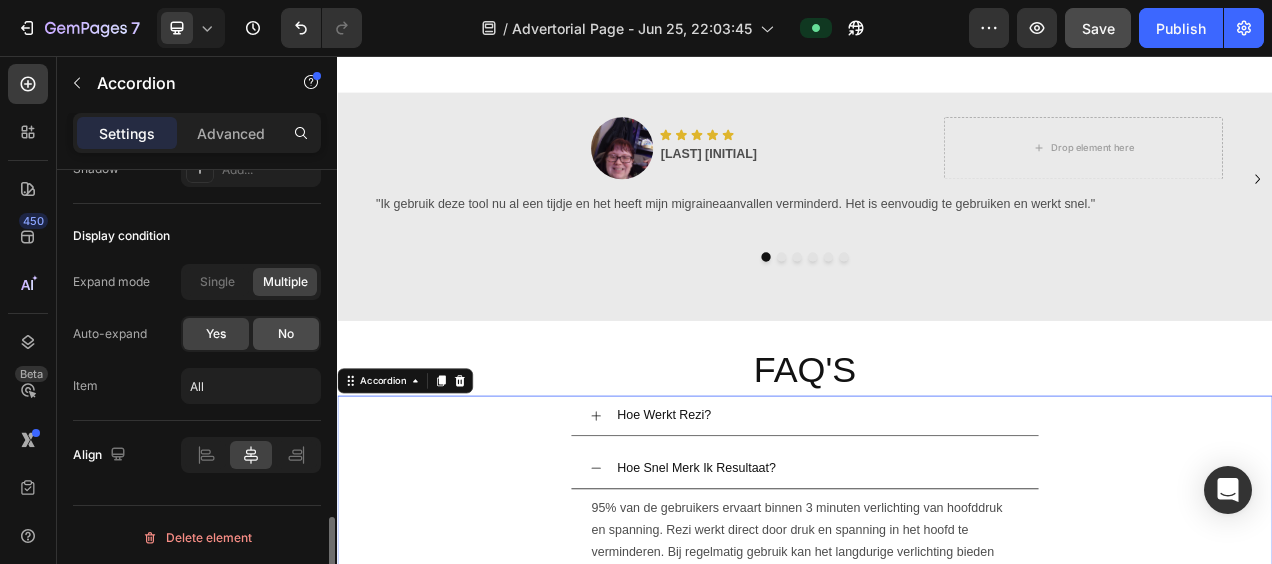 click on "No" 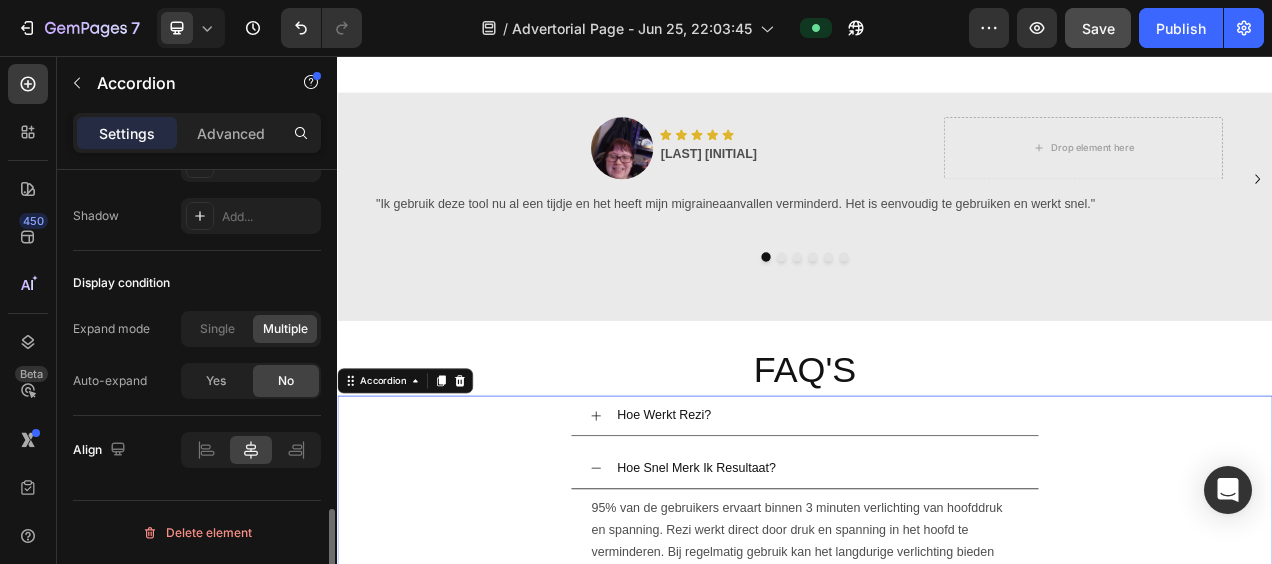 scroll, scrollTop: 1448, scrollLeft: 0, axis: vertical 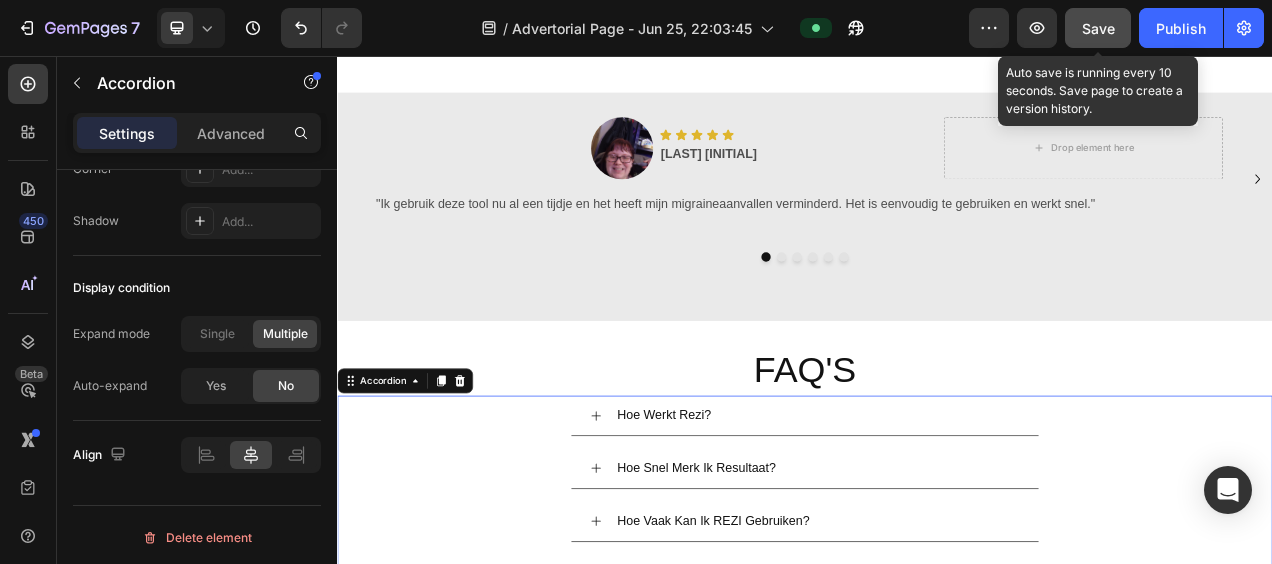 click on "Save" at bounding box center [1098, 28] 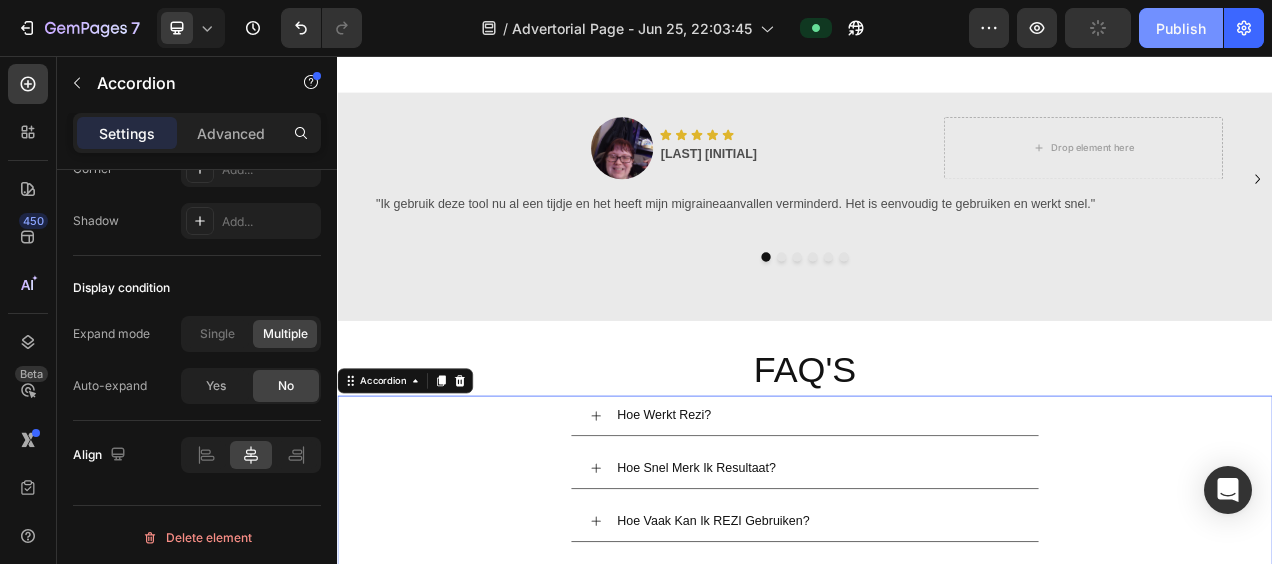 click on "Publish" 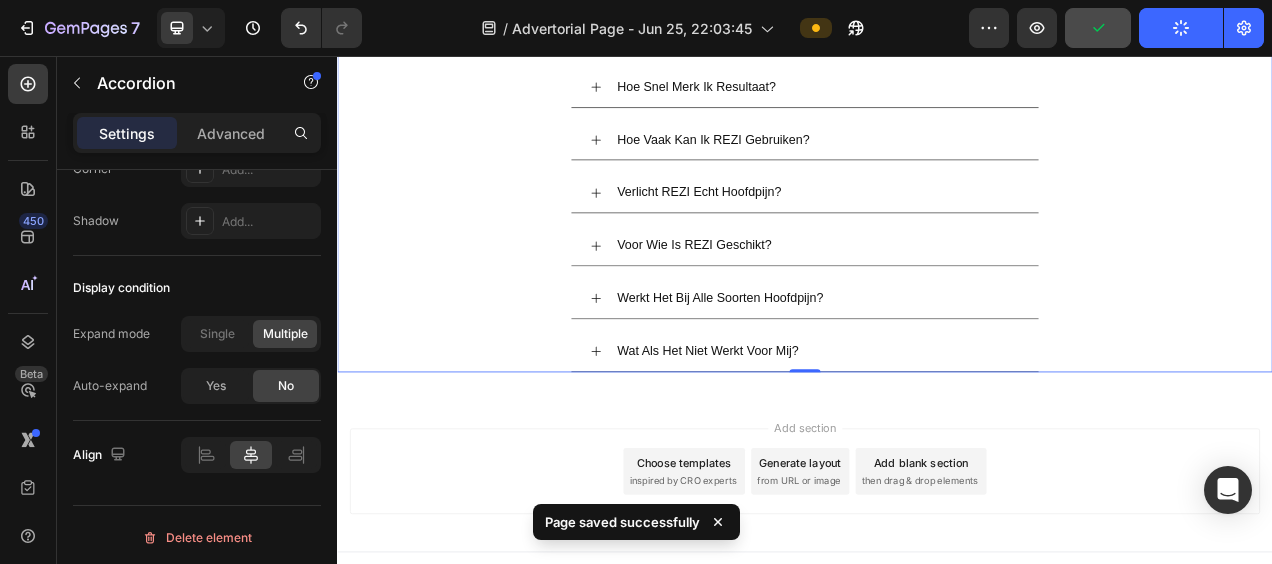 scroll, scrollTop: 5086, scrollLeft: 0, axis: vertical 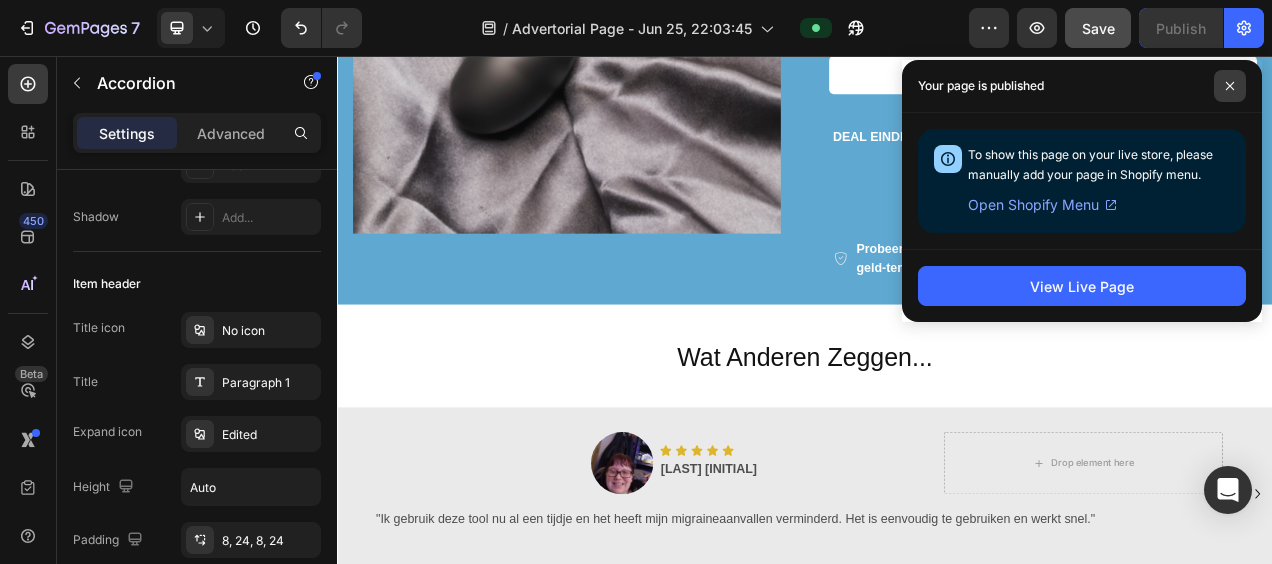 click at bounding box center (1230, 86) 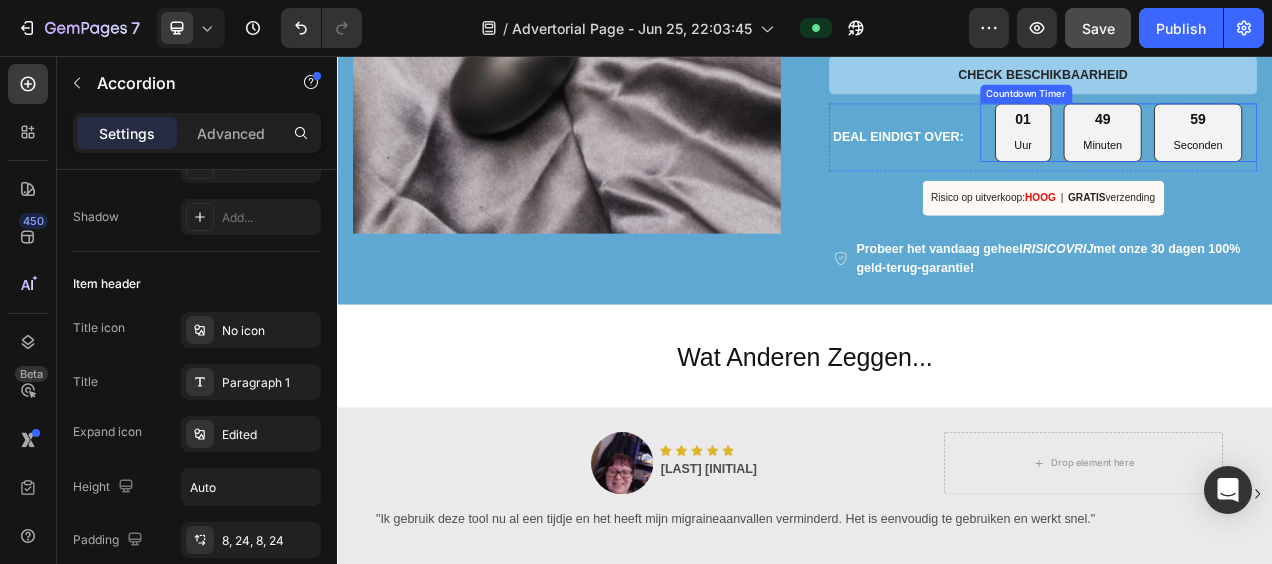scroll, scrollTop: 3986, scrollLeft: 0, axis: vertical 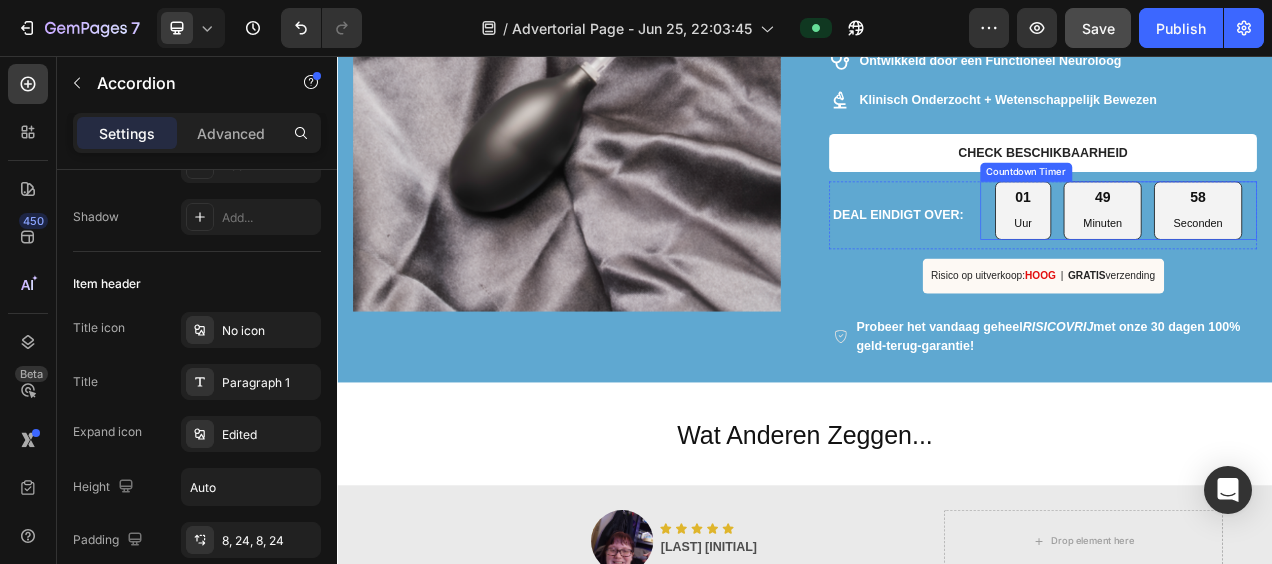 click on "01 Uur 49 Minuten 58 Seconden" at bounding box center (1339, 254) 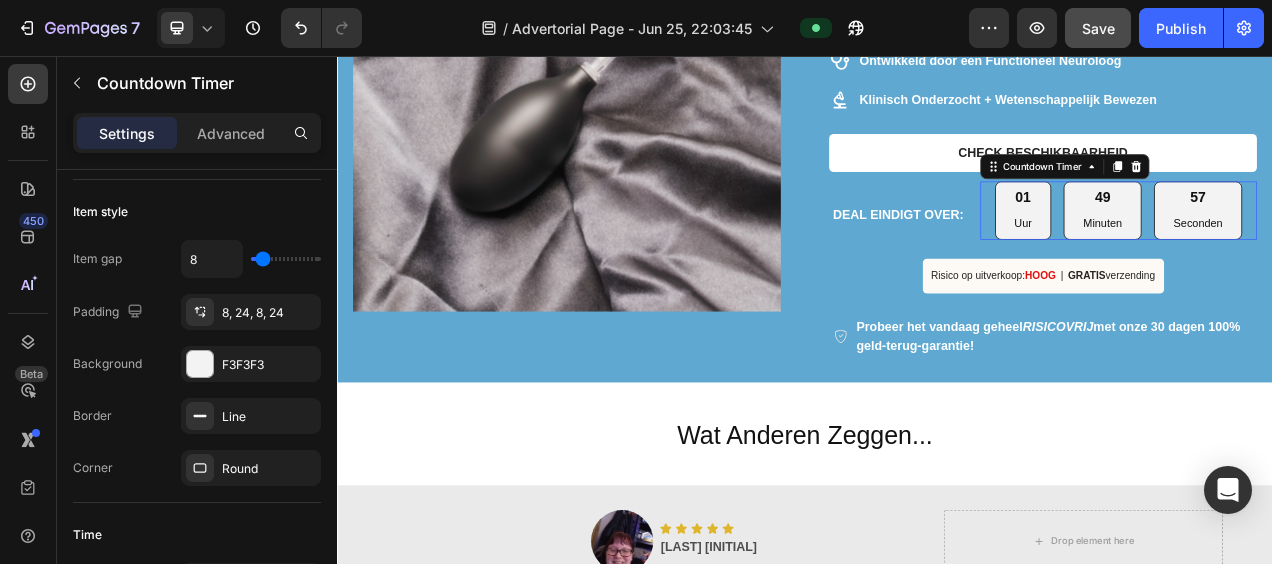 scroll, scrollTop: 0, scrollLeft: 0, axis: both 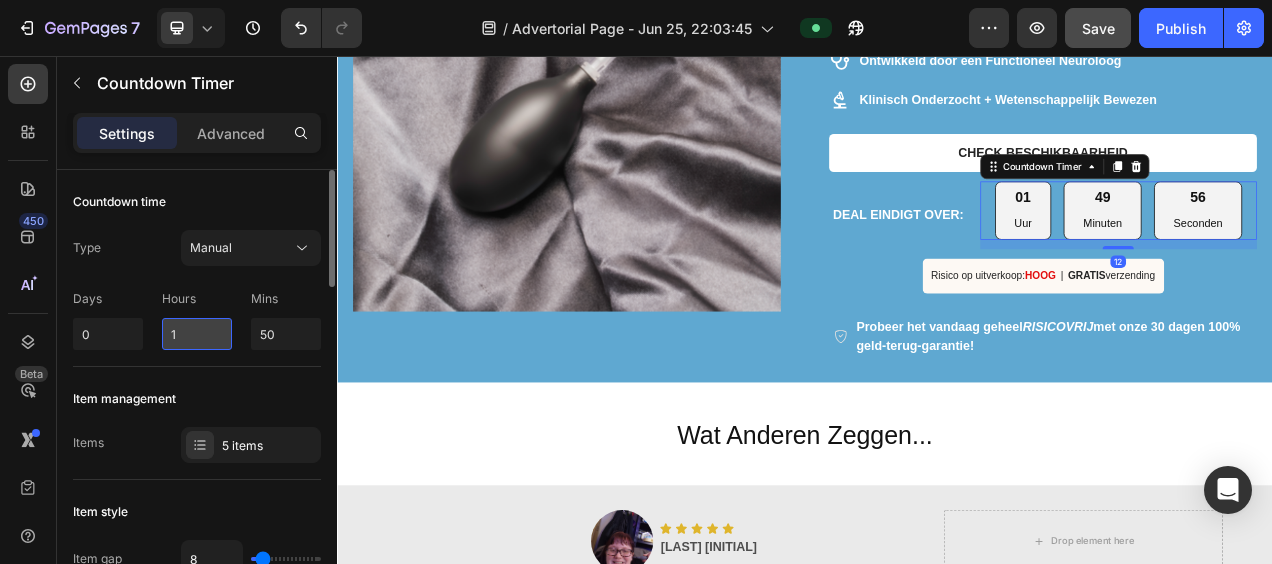 click on "1" at bounding box center (197, 334) 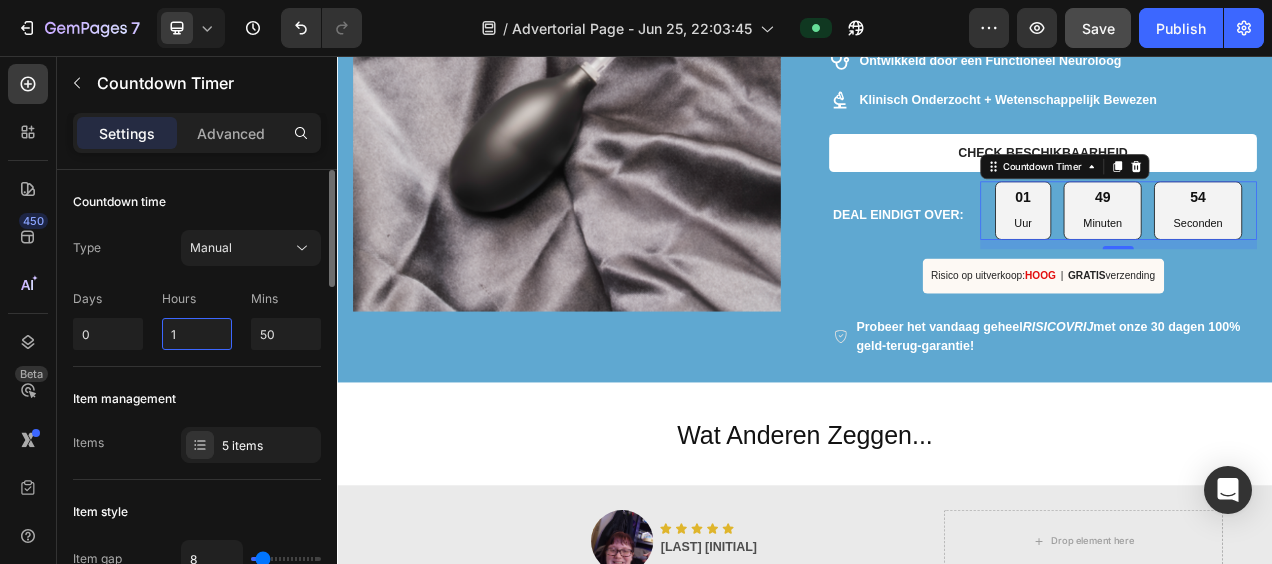 drag, startPoint x: 188, startPoint y: 339, endPoint x: 154, endPoint y: 336, distance: 34.132095 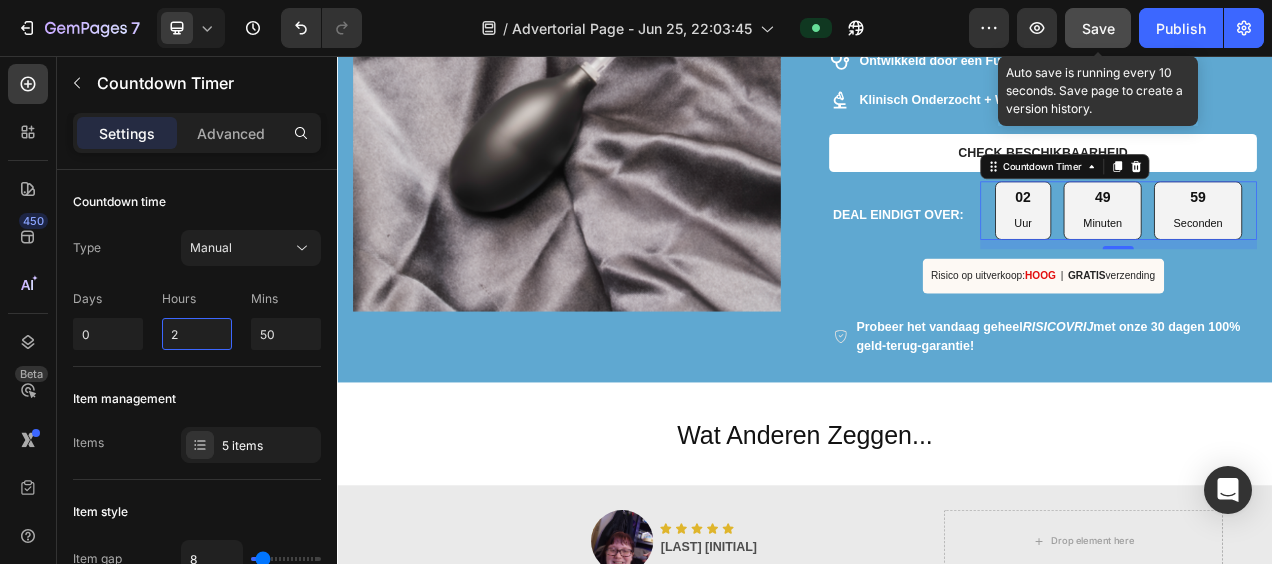type on "2" 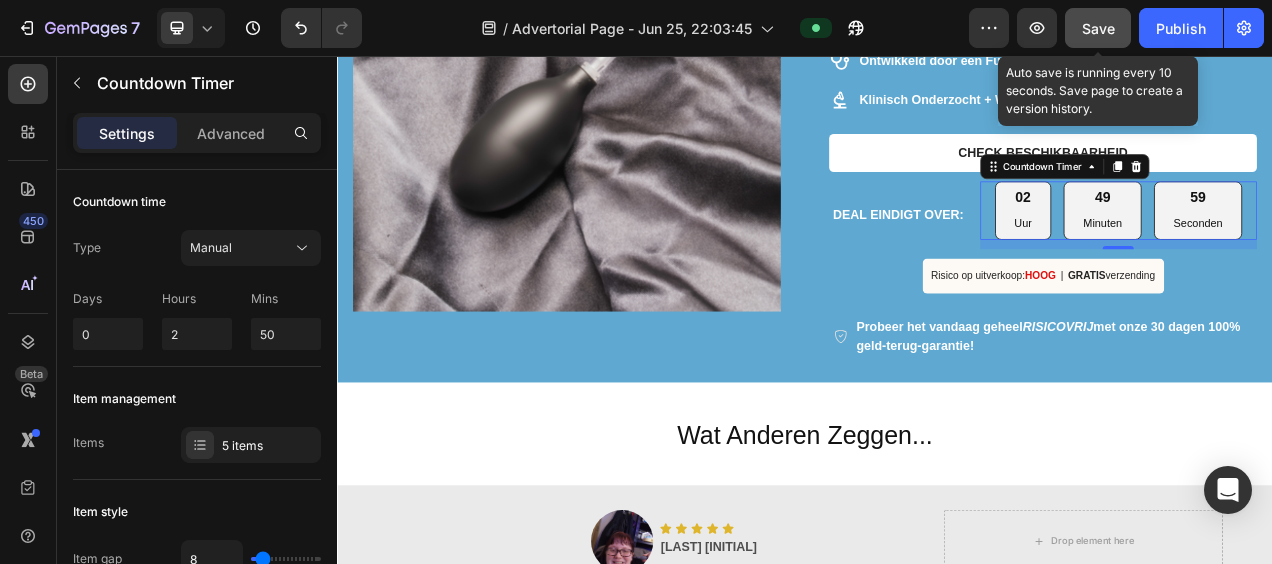 click on "Save" at bounding box center [1098, 28] 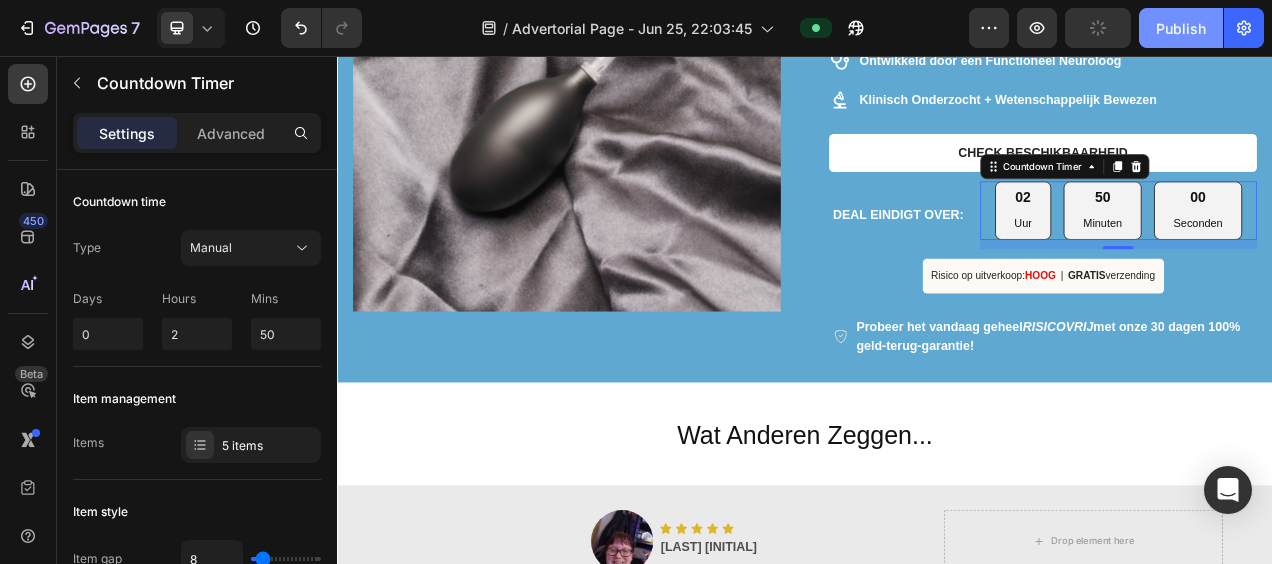 click on "Publish" at bounding box center (1181, 28) 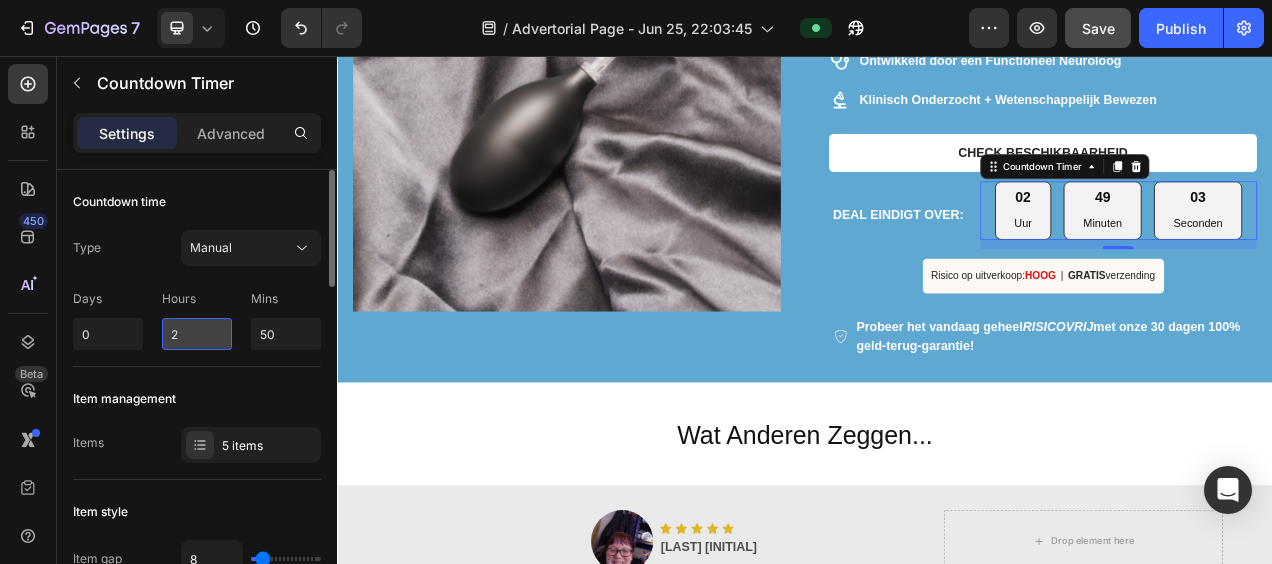 click on "2" at bounding box center (197, 334) 